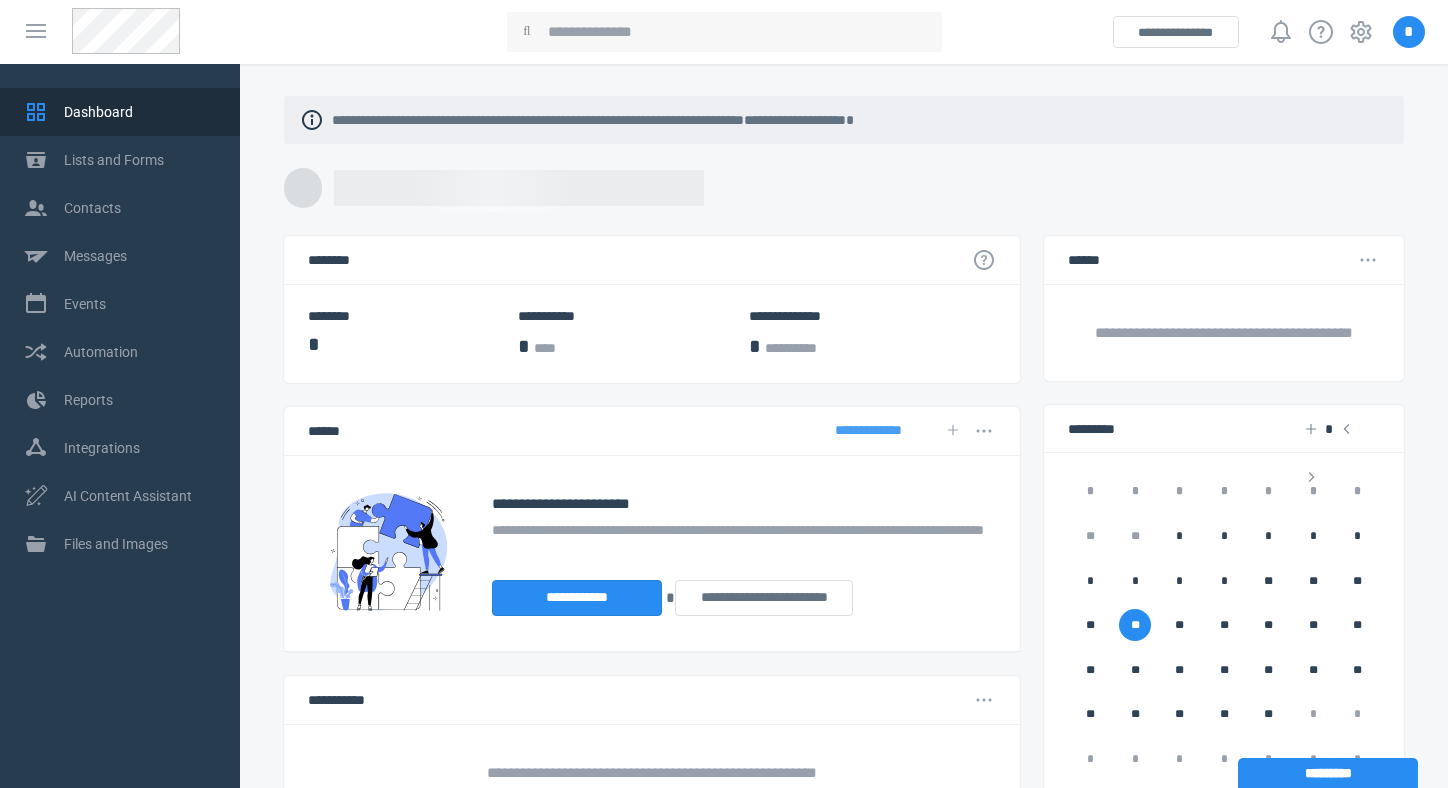 scroll, scrollTop: 0, scrollLeft: 0, axis: both 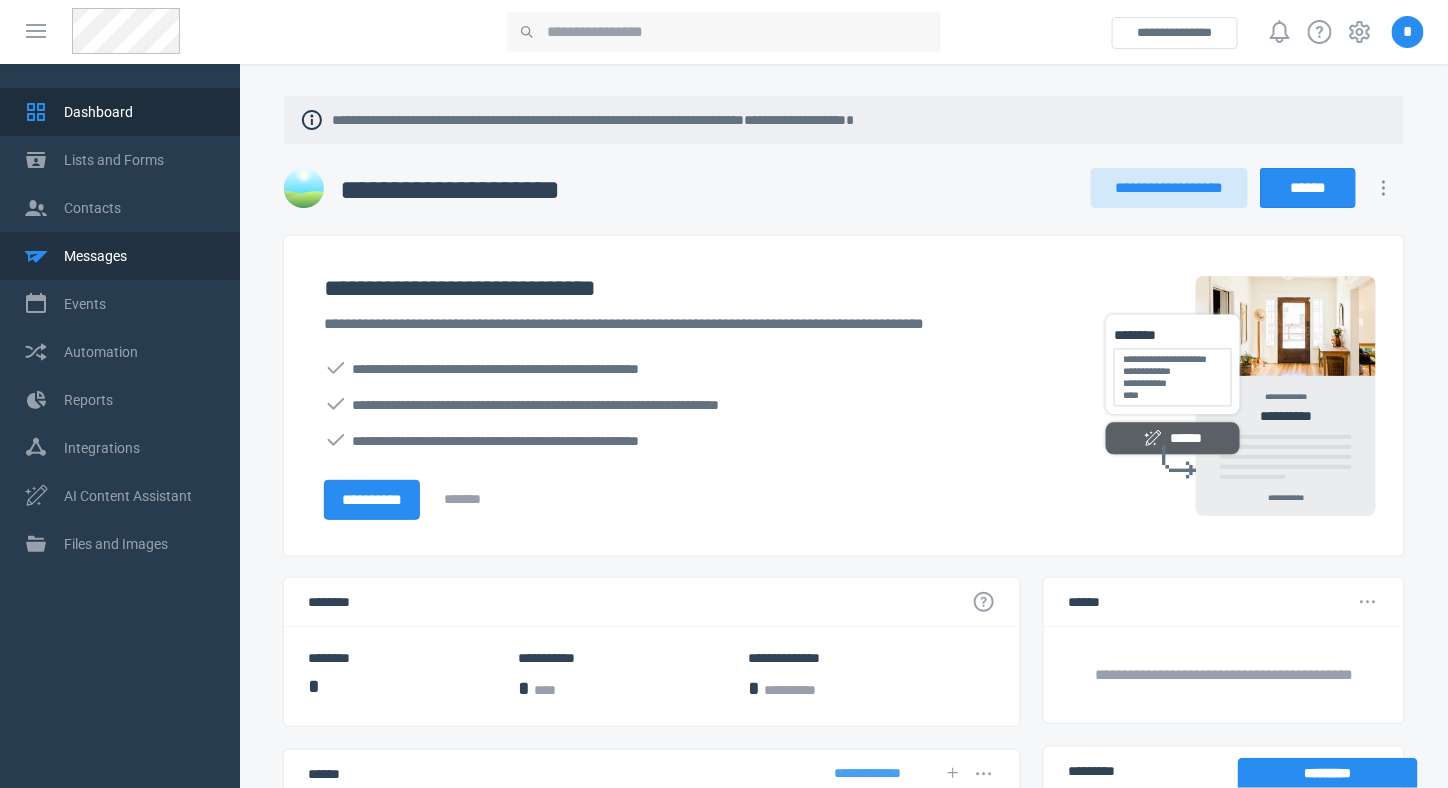 click on "Messages" at bounding box center (120, 256) 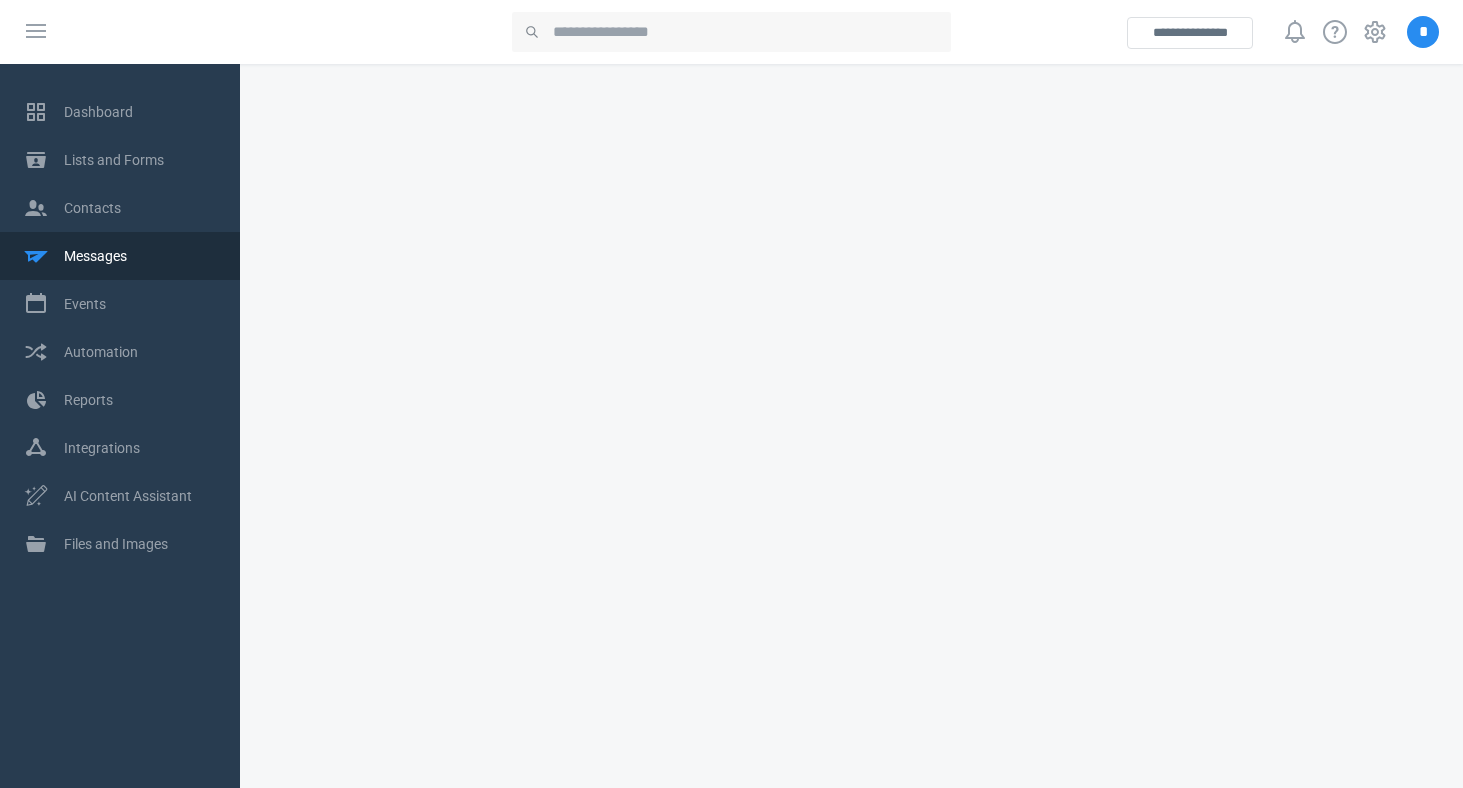 scroll, scrollTop: 0, scrollLeft: 0, axis: both 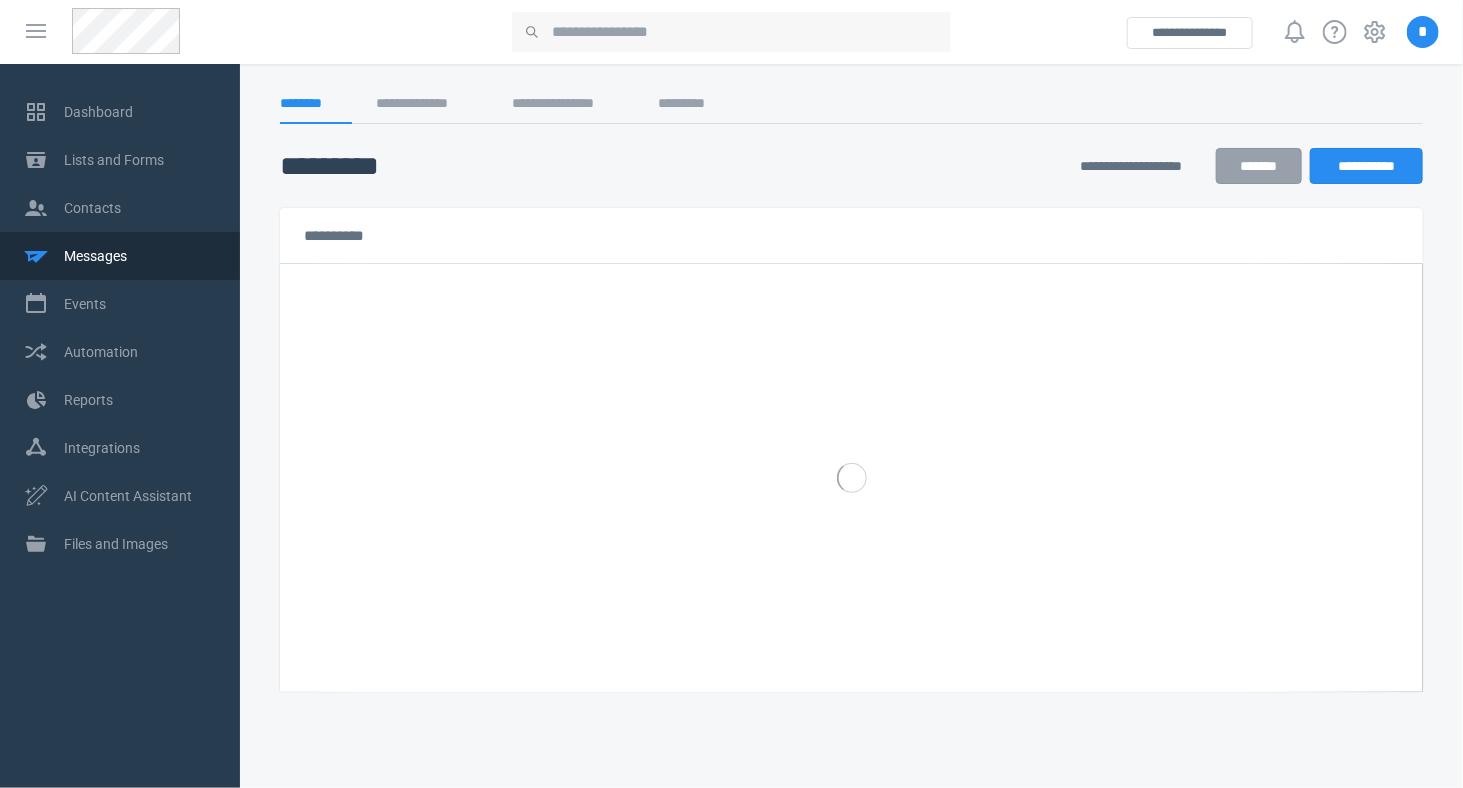 select on "*****" 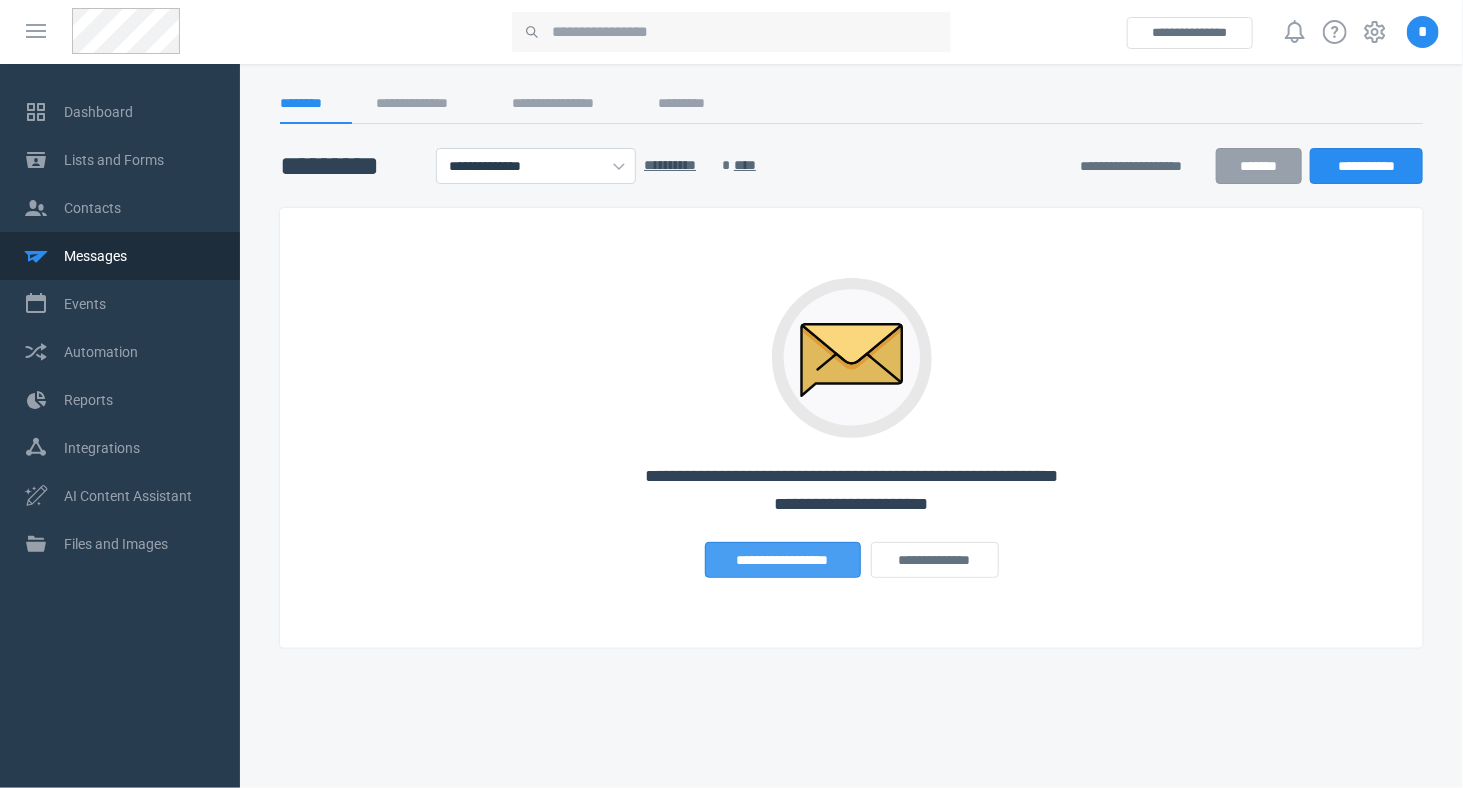 click on "**********" at bounding box center [783, 560] 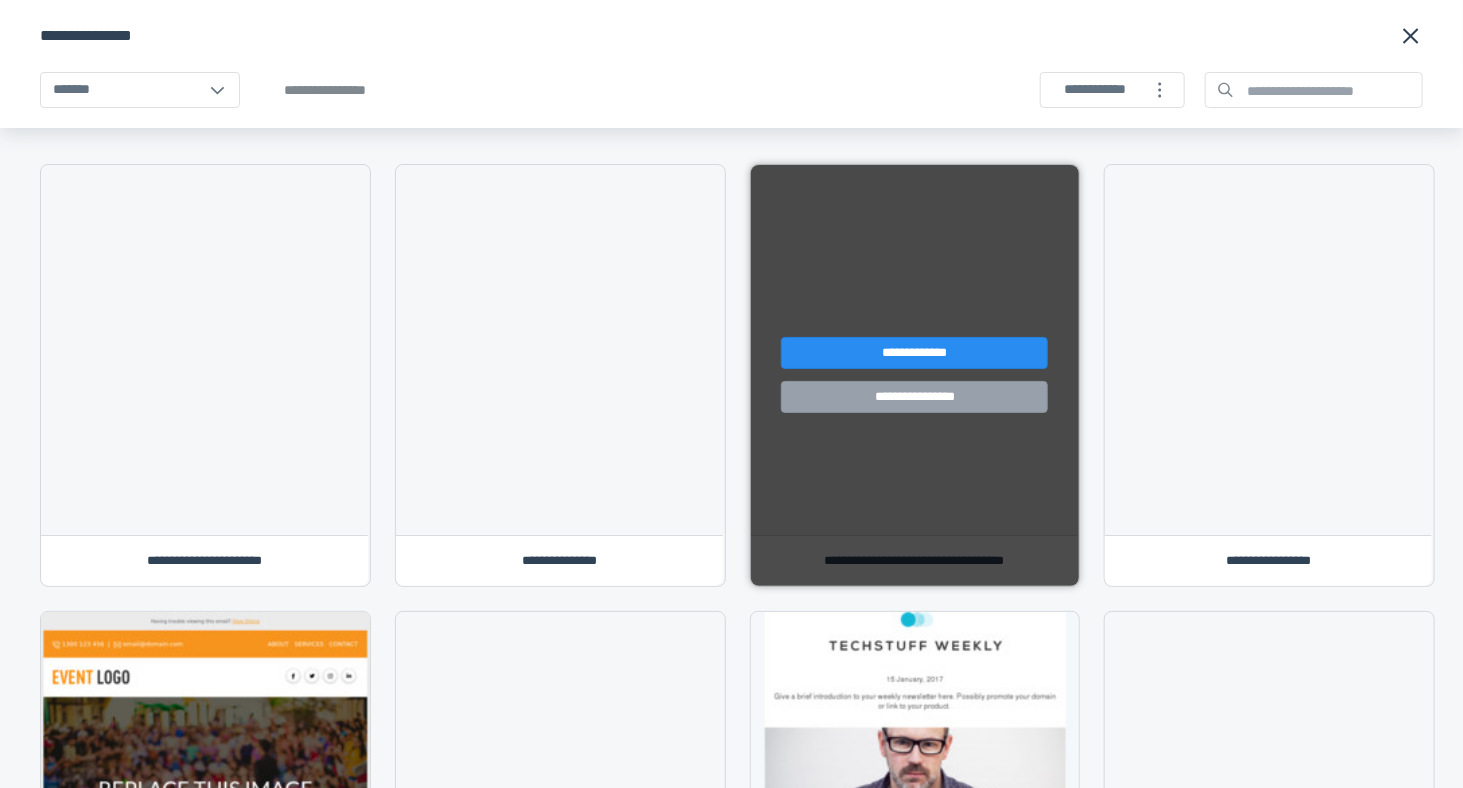 scroll, scrollTop: 433, scrollLeft: 0, axis: vertical 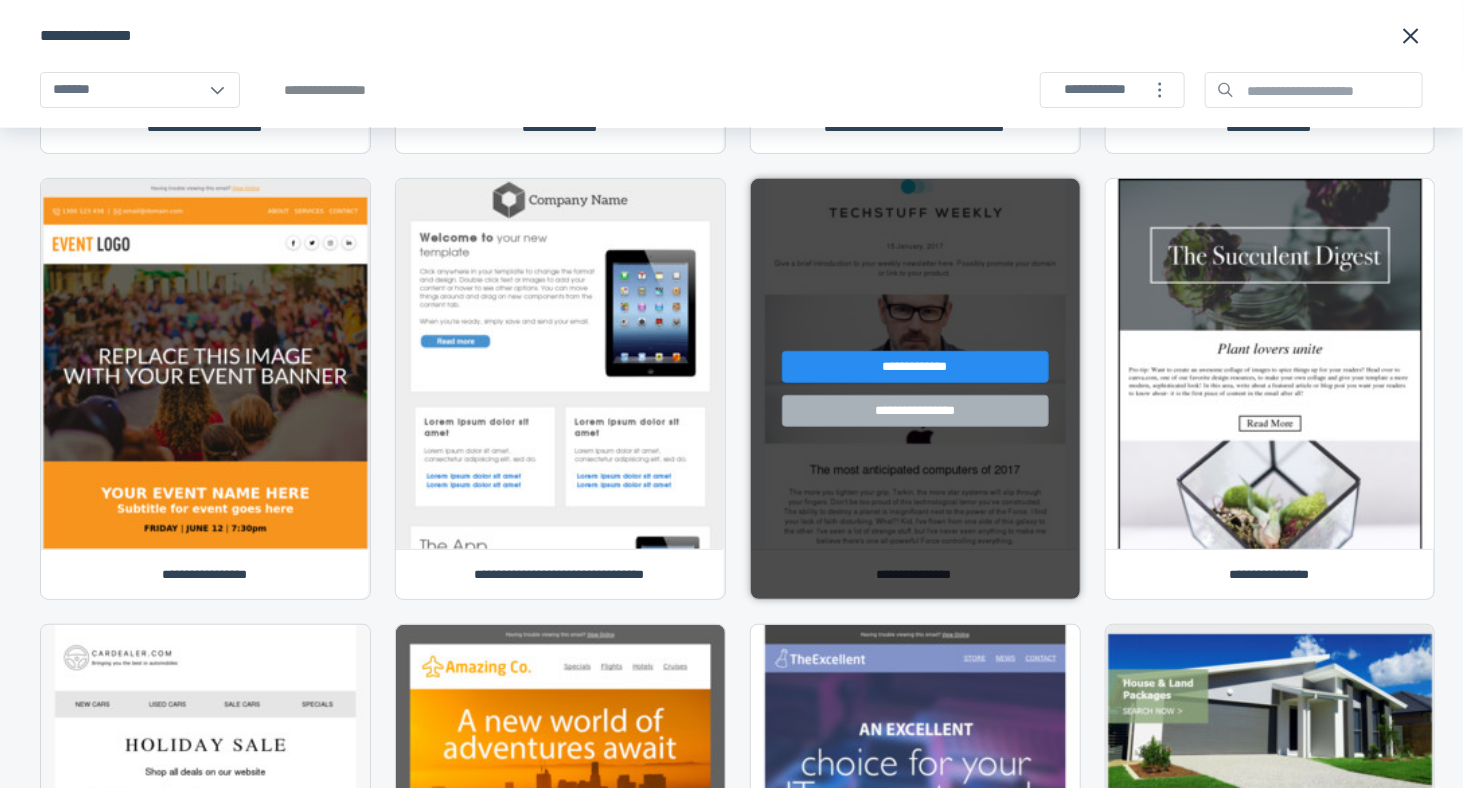 click on "**********" at bounding box center (915, 411) 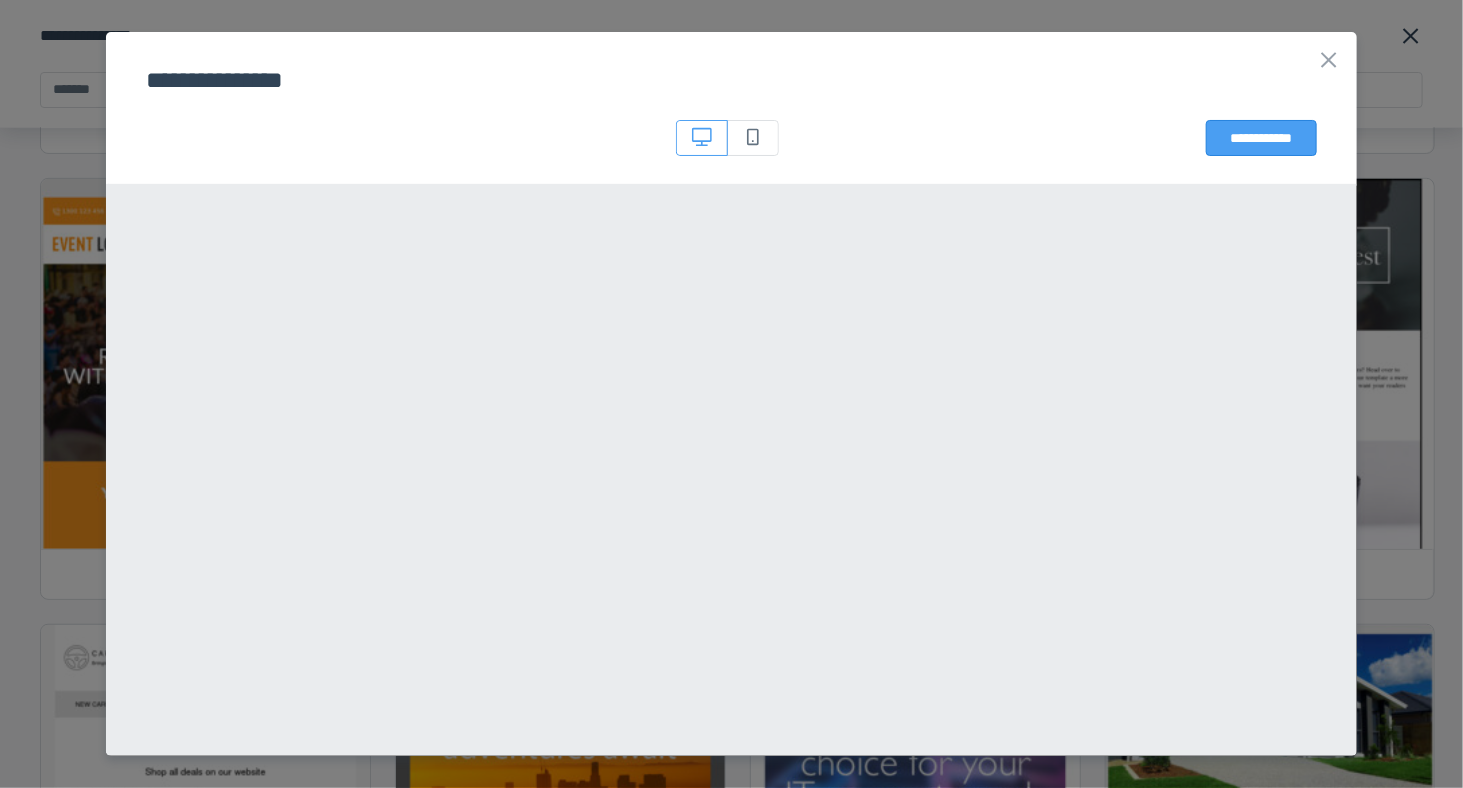 click on "**********" at bounding box center (1261, 138) 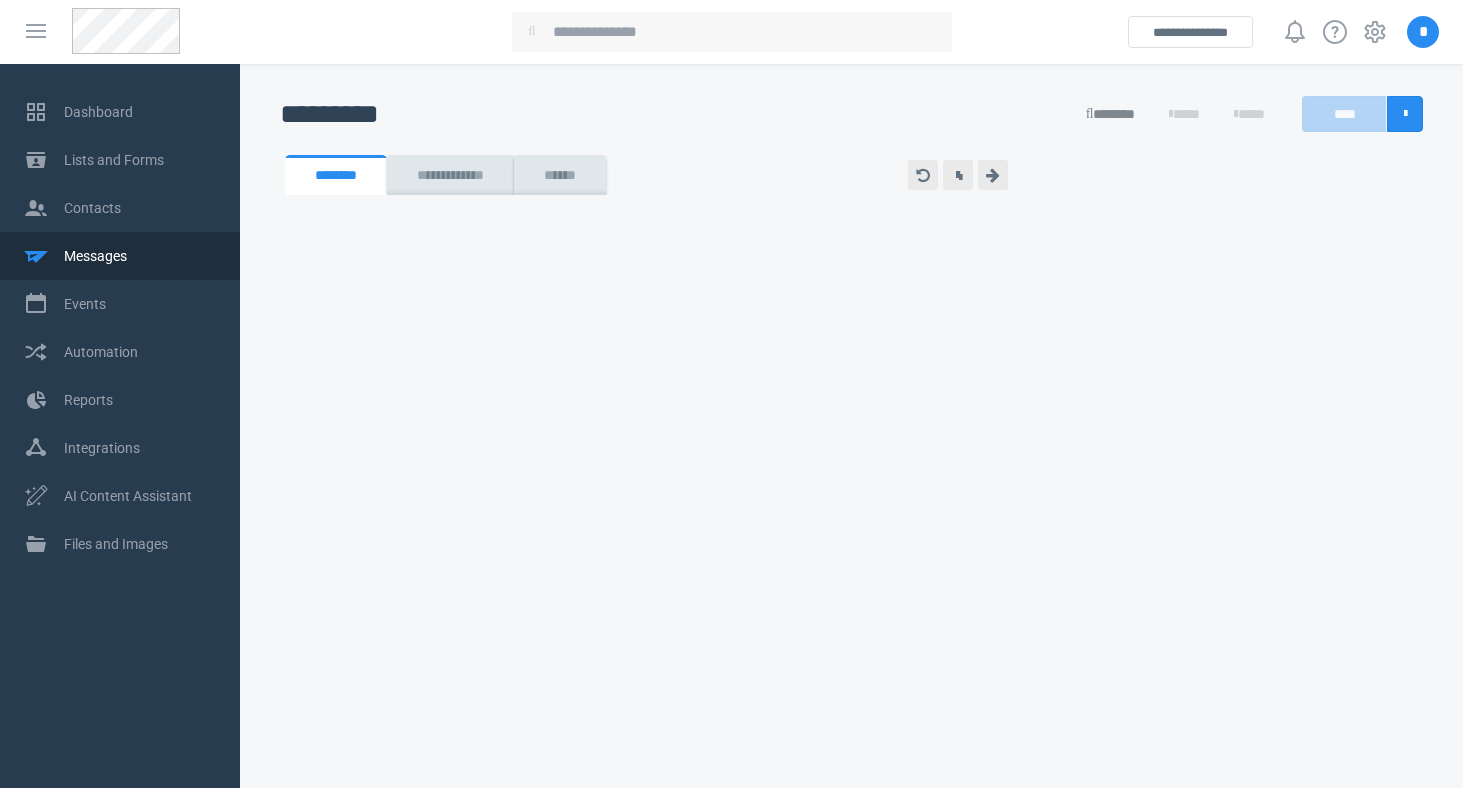 scroll, scrollTop: 0, scrollLeft: 0, axis: both 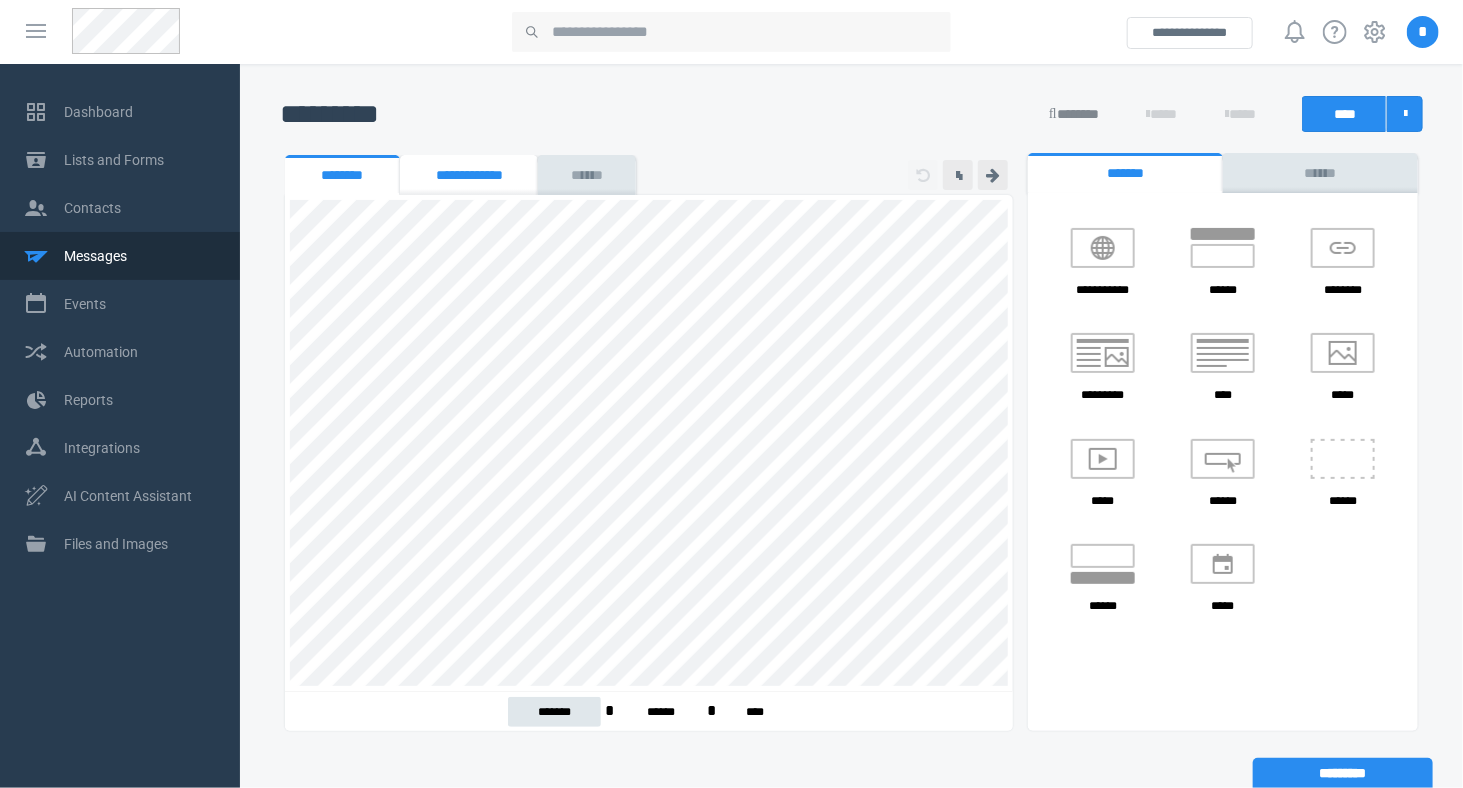 click on "**********" at bounding box center (469, 175) 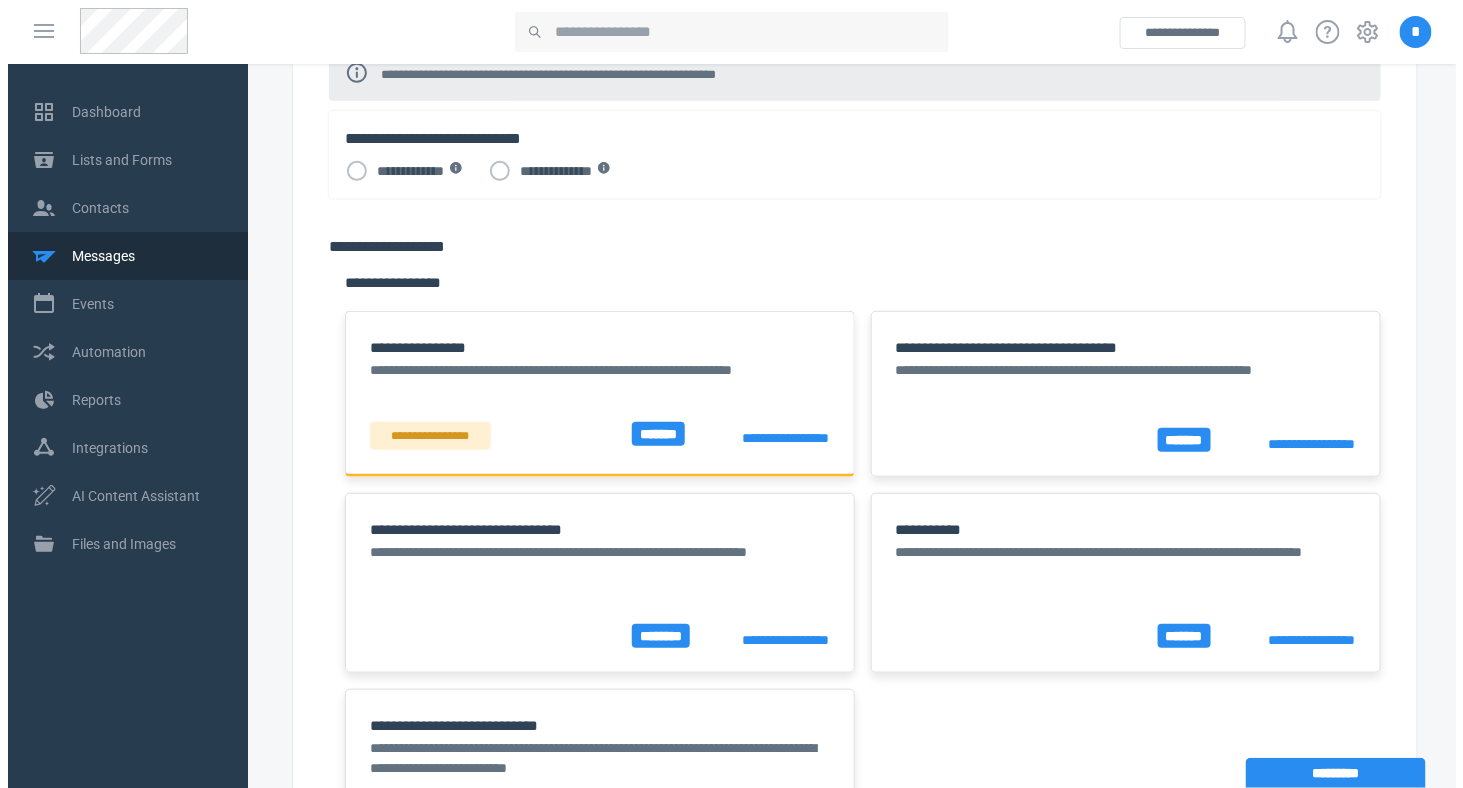 scroll, scrollTop: 0, scrollLeft: 0, axis: both 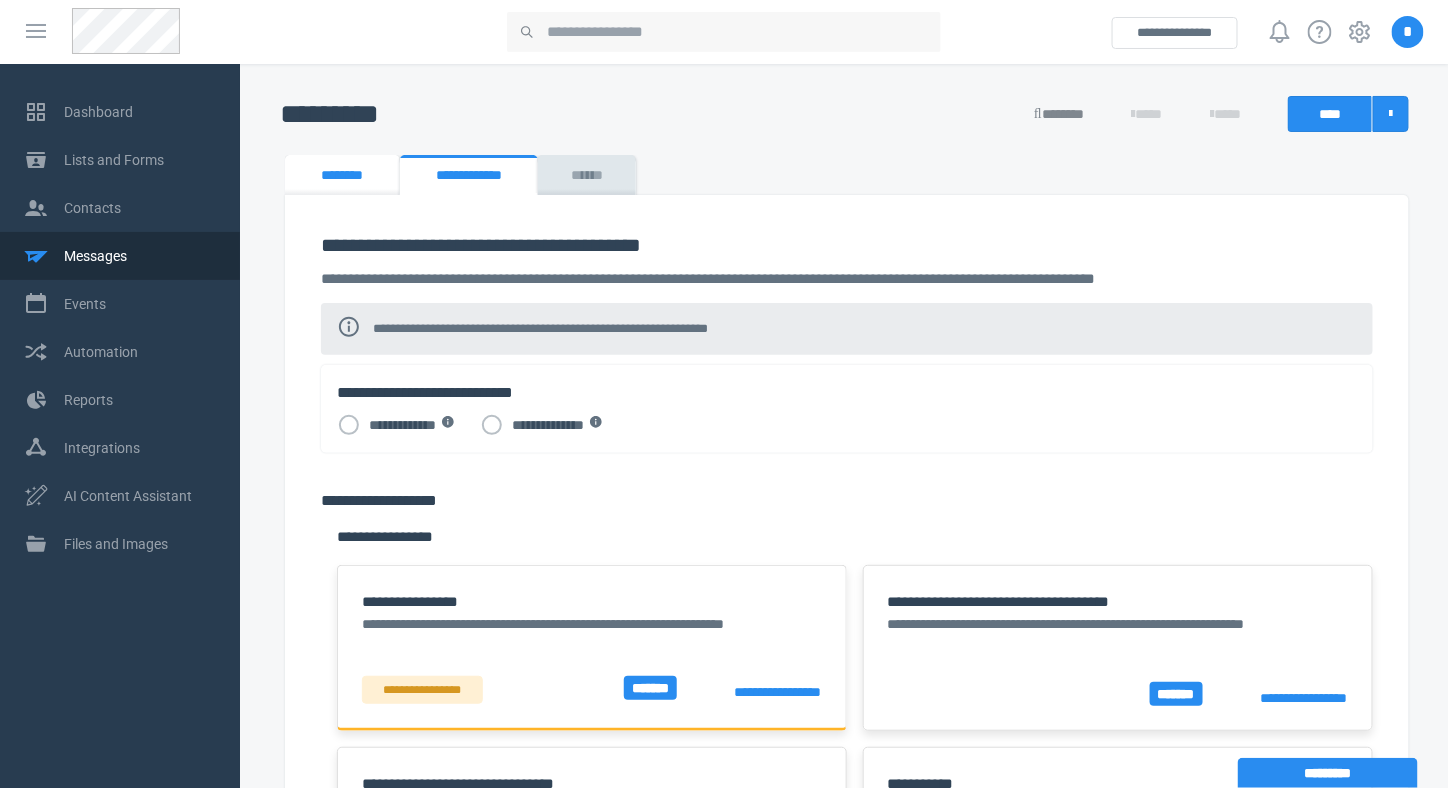 click on "********" at bounding box center [342, 175] 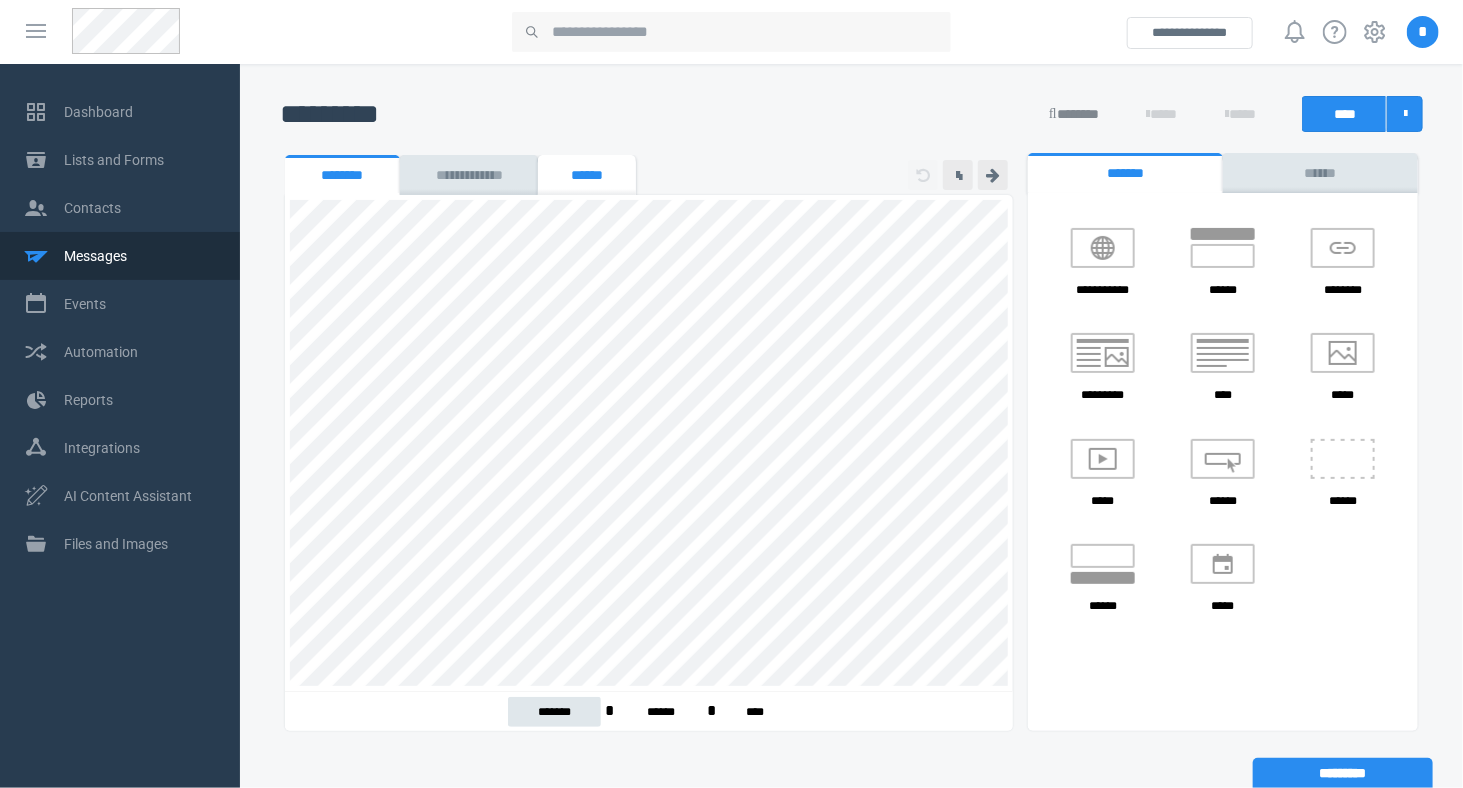 click on "******" at bounding box center [587, 175] 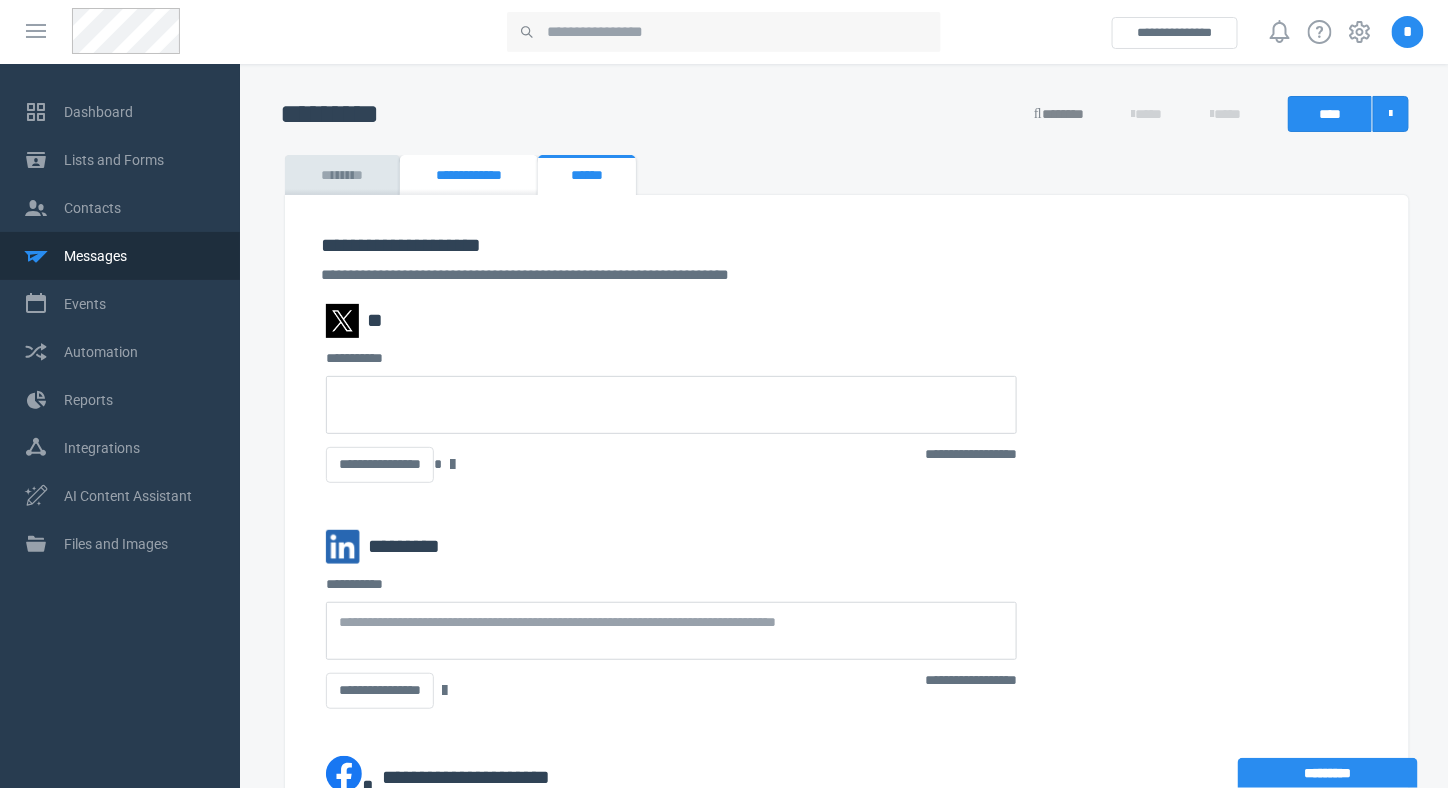 click on "**********" at bounding box center (469, 175) 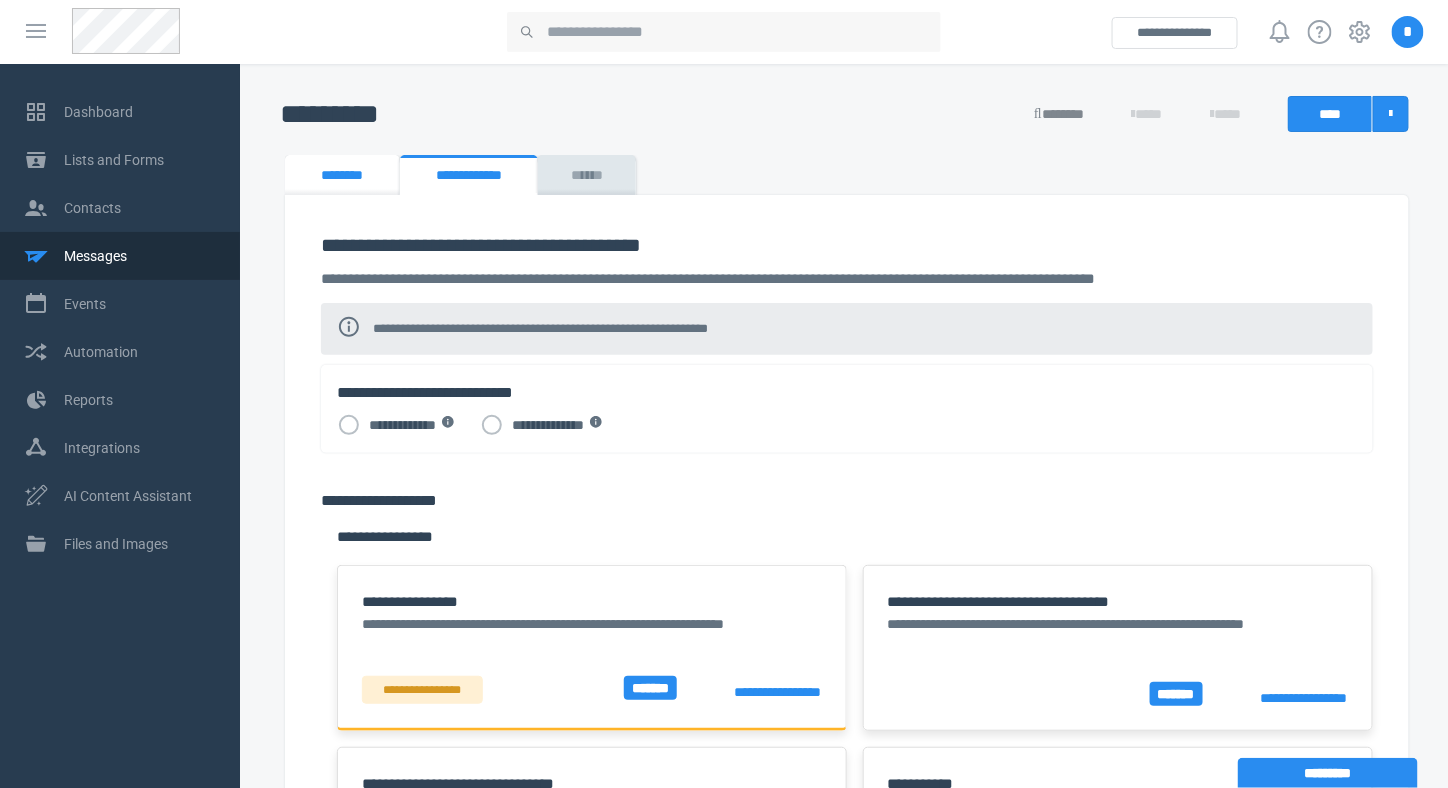 click on "********" at bounding box center [342, 175] 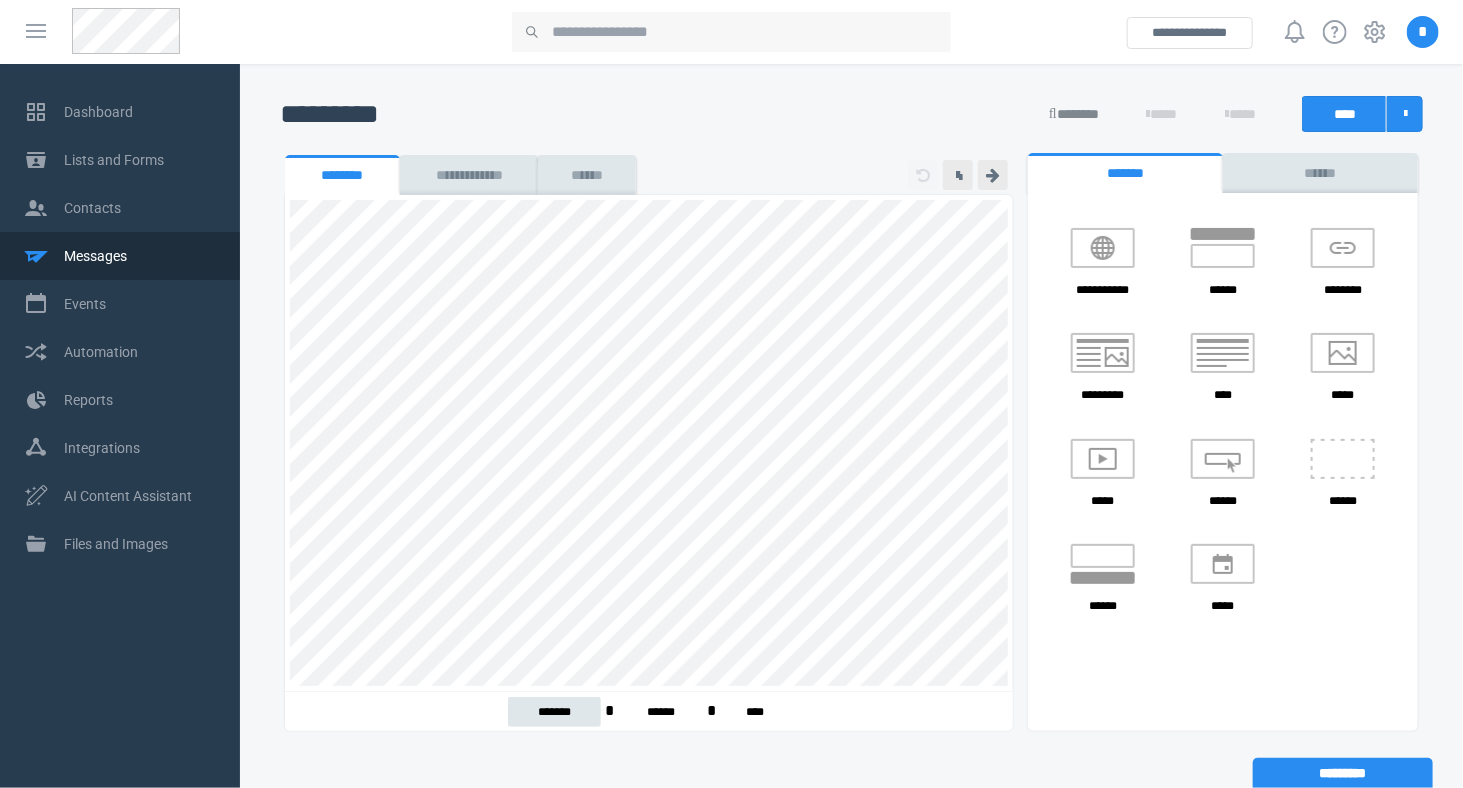 scroll, scrollTop: 0, scrollLeft: 0, axis: both 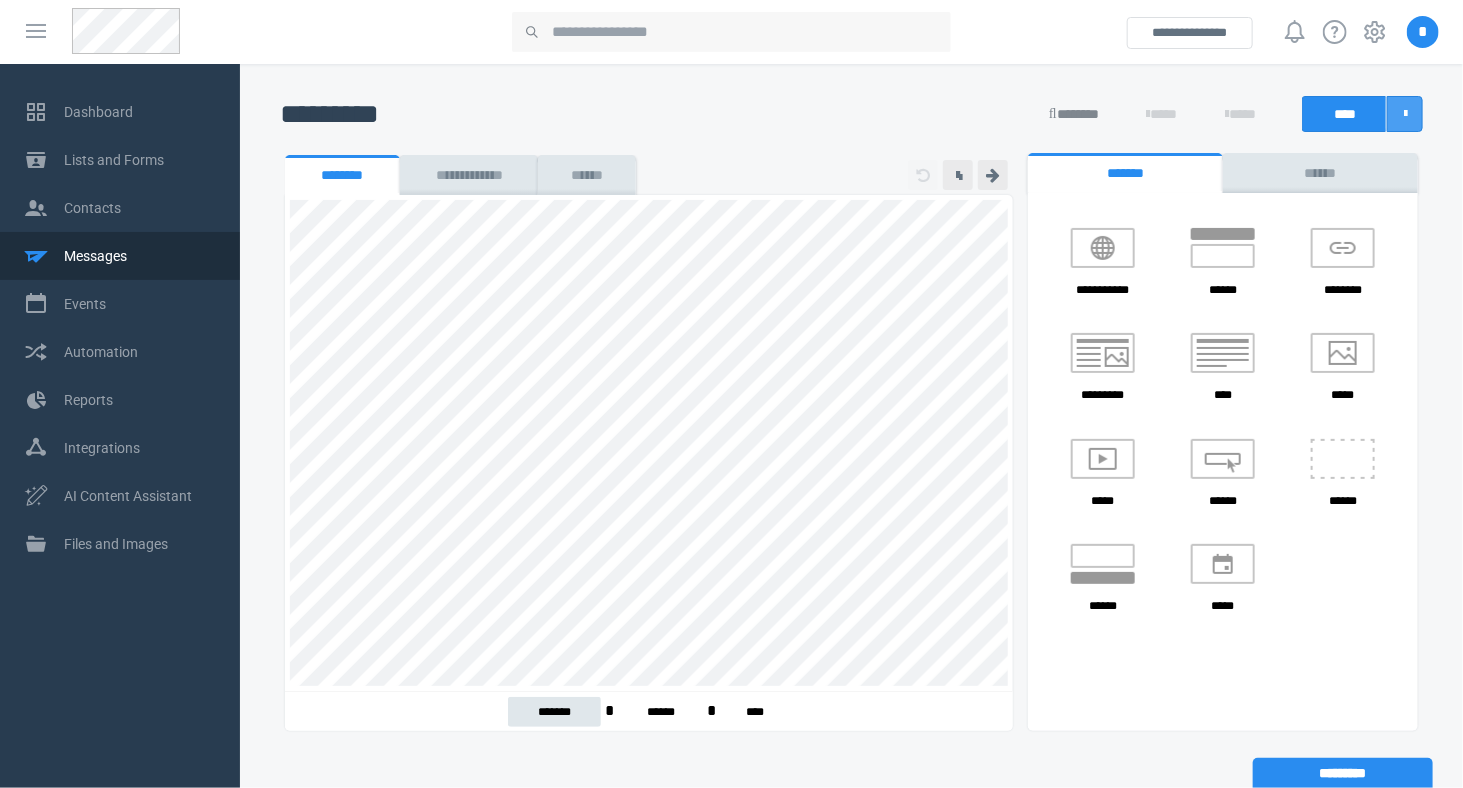 click at bounding box center [1405, 114] 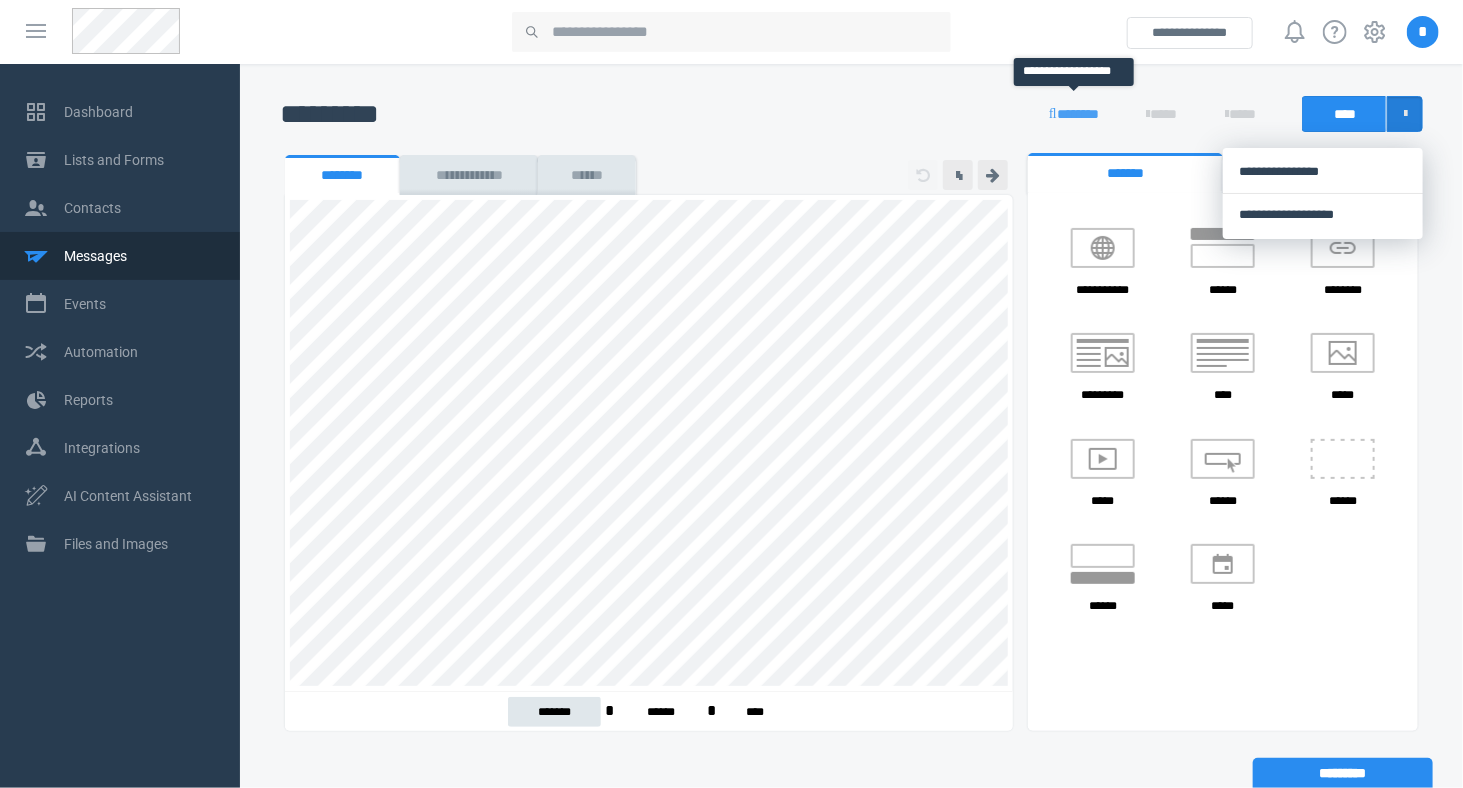 click on "*******" at bounding box center (1073, 114) 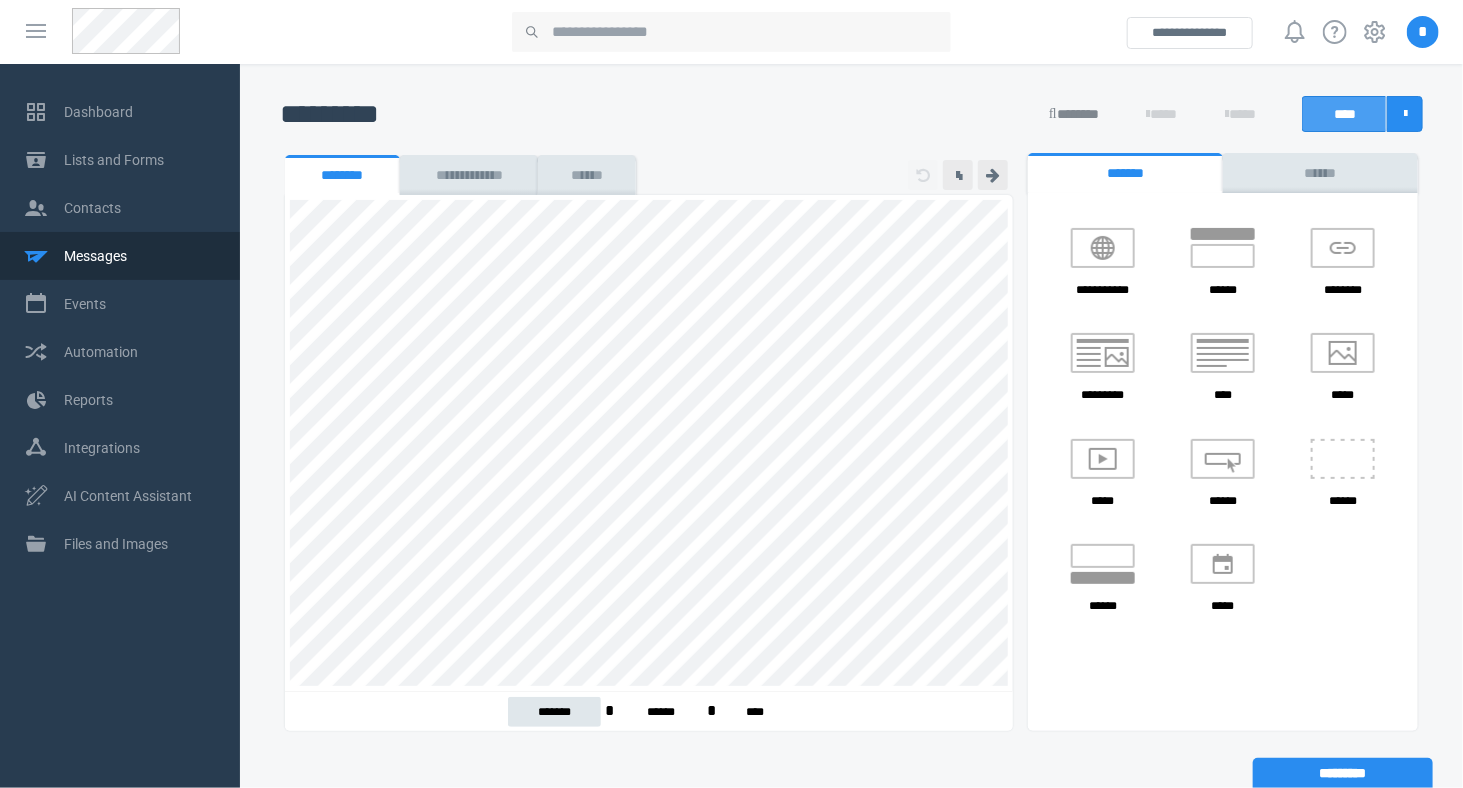 click on "****" at bounding box center [1344, 114] 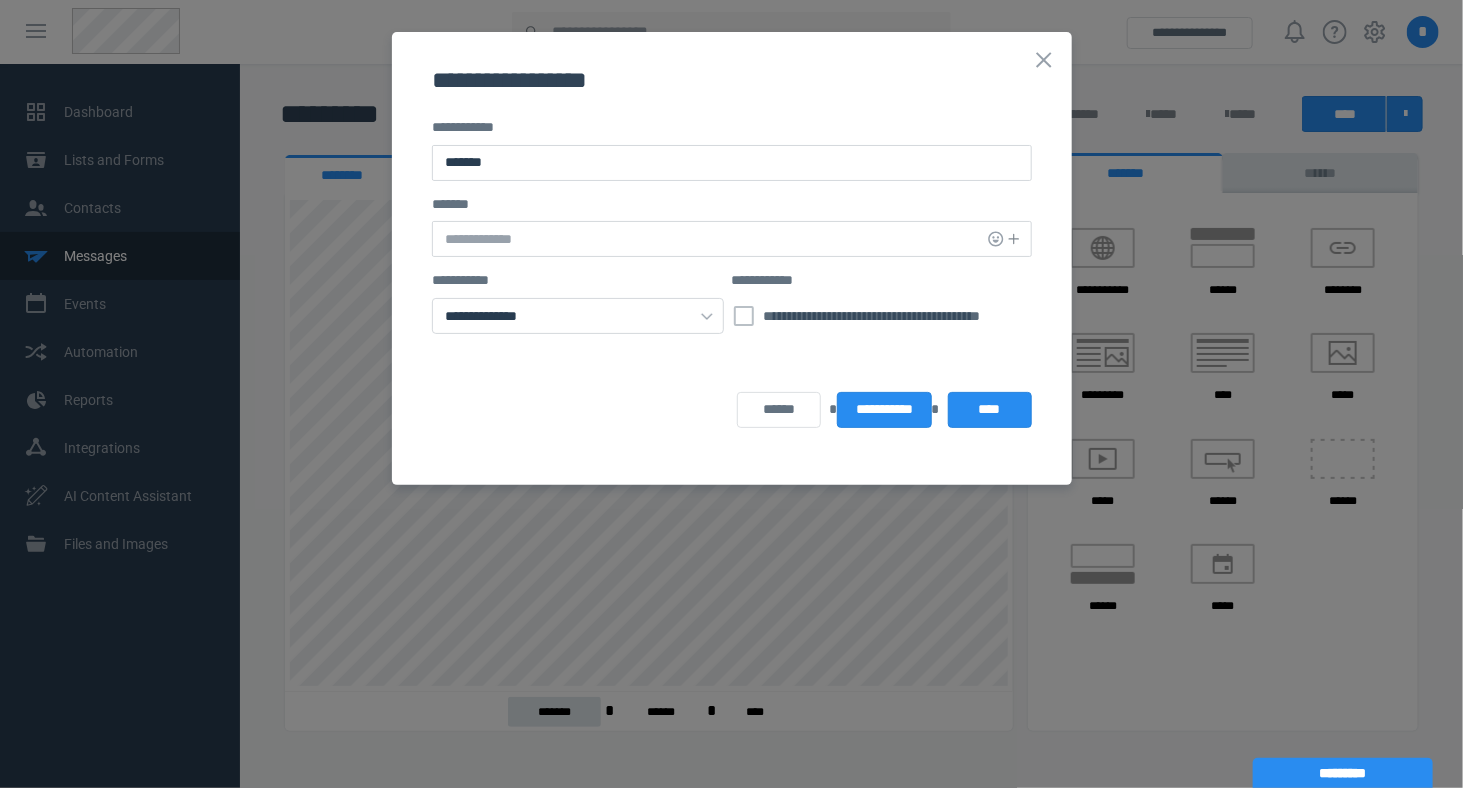 type on "*******" 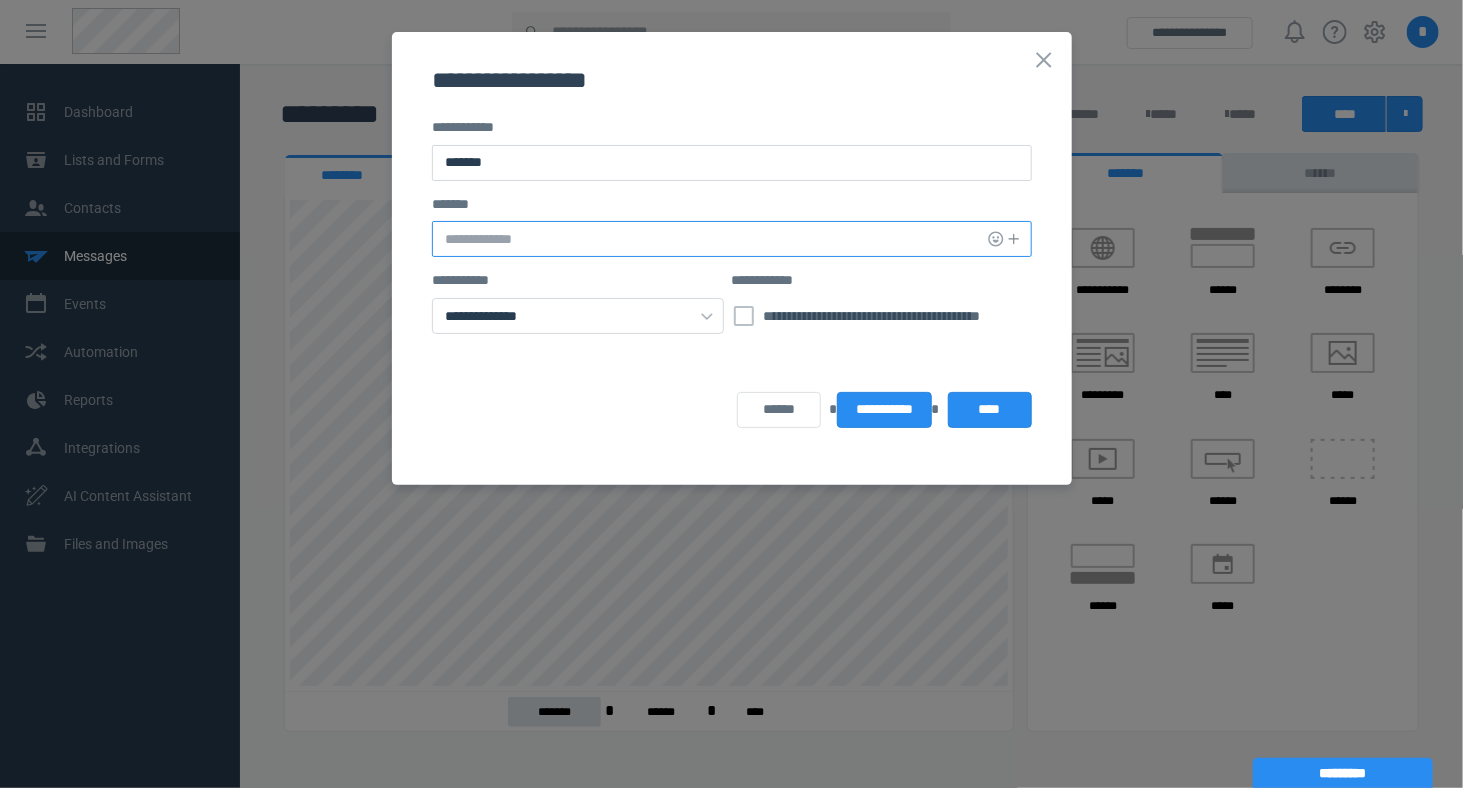 click at bounding box center (732, 239) 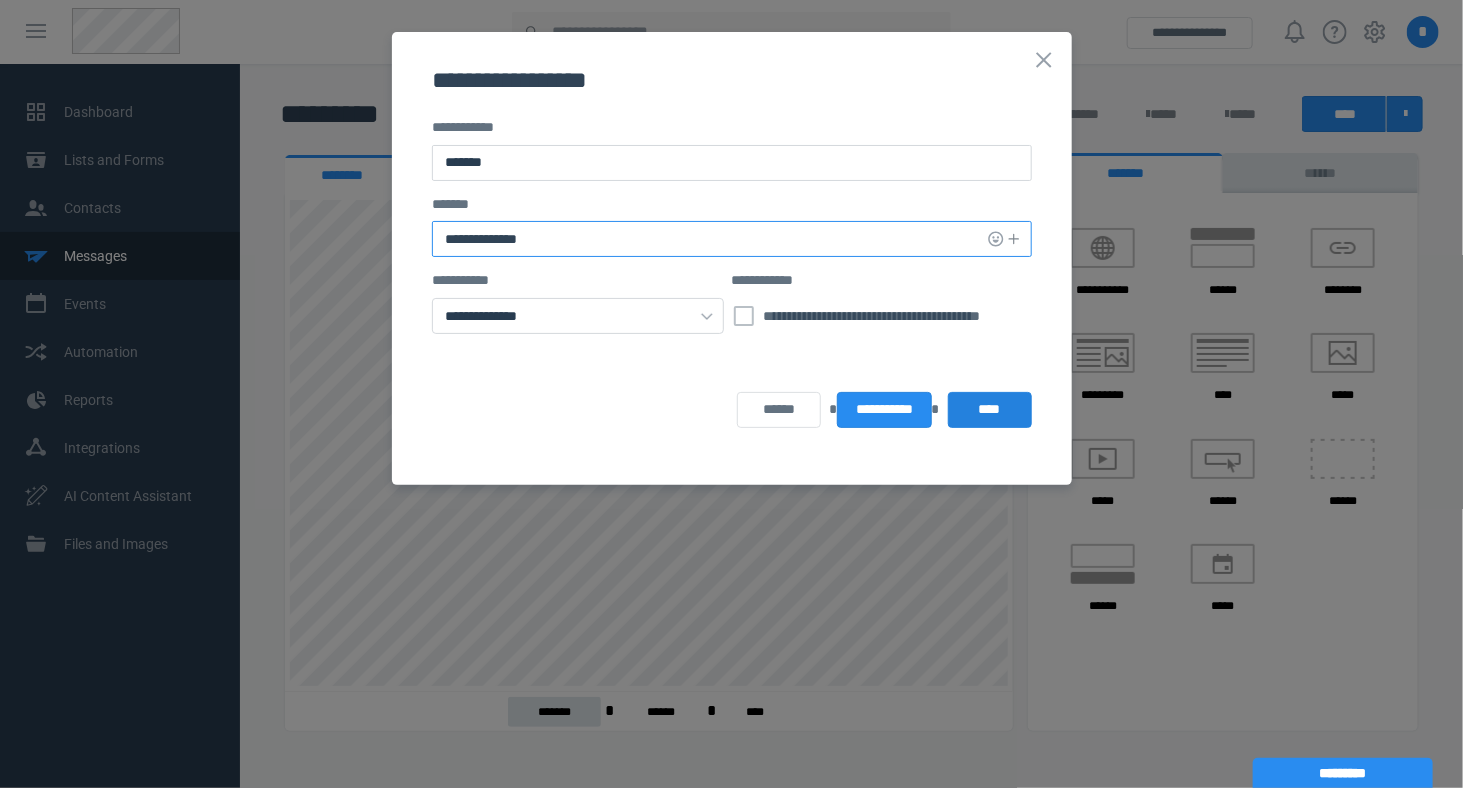 type on "**********" 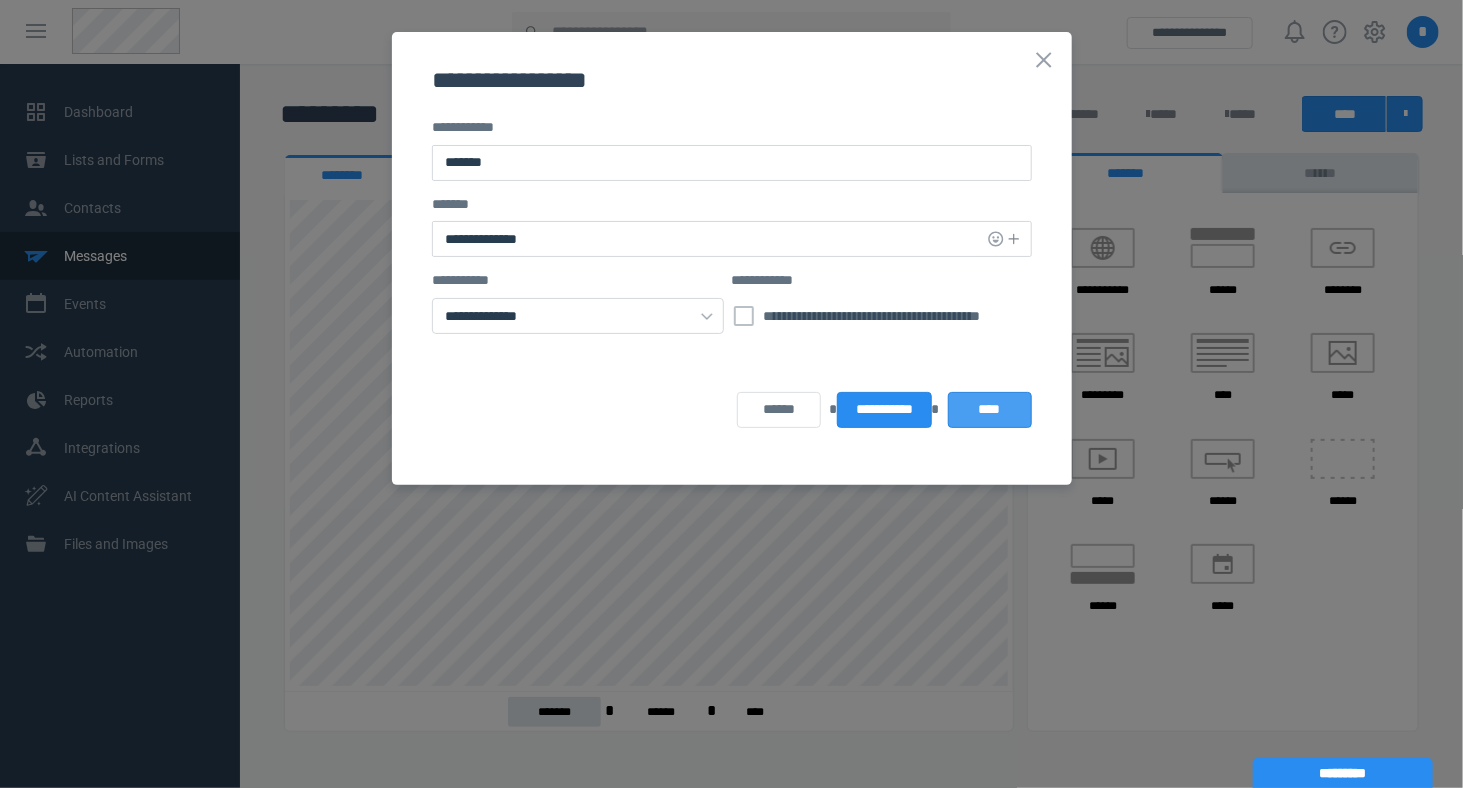 click on "****" at bounding box center (990, 410) 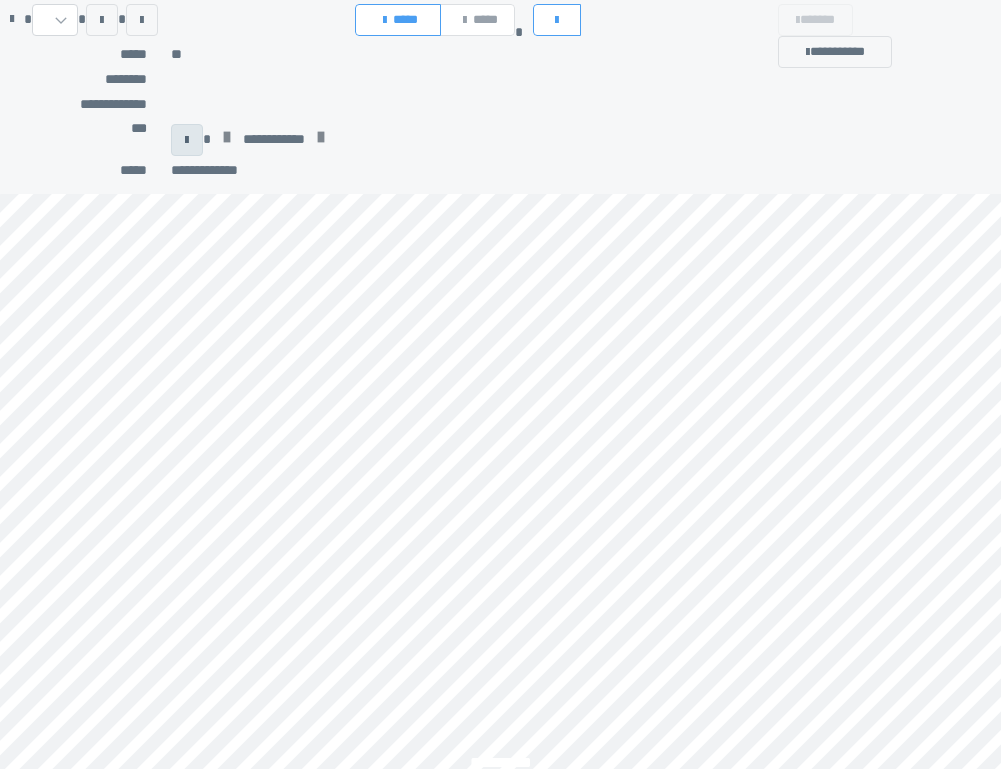 scroll, scrollTop: 0, scrollLeft: 0, axis: both 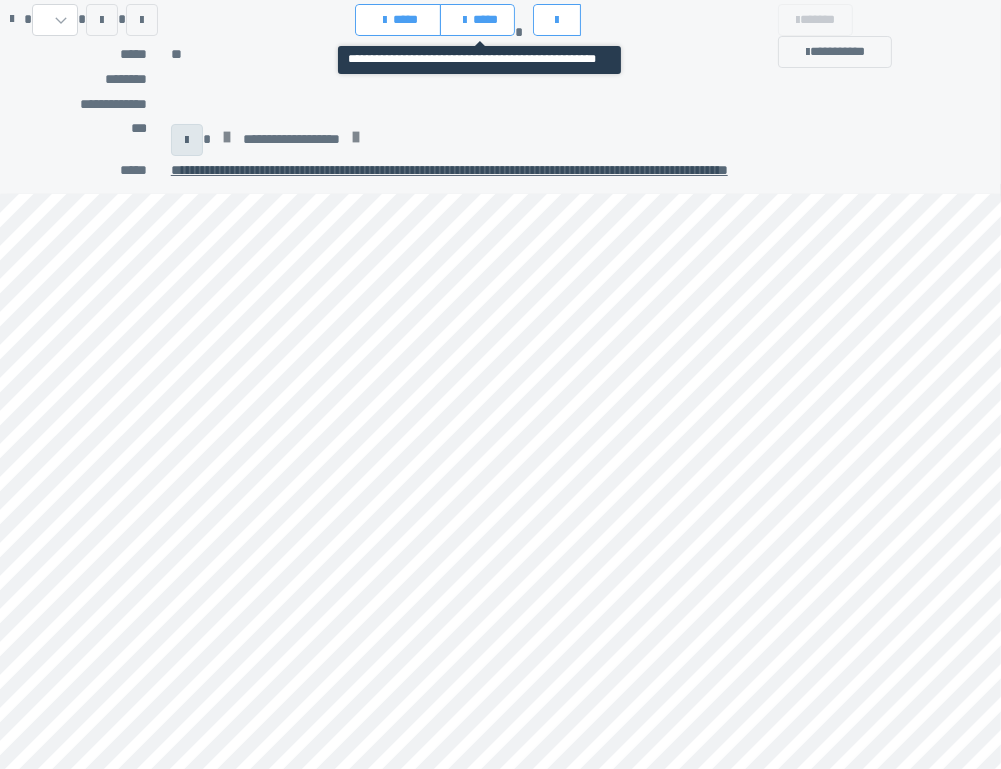 click on "****" at bounding box center [477, 20] 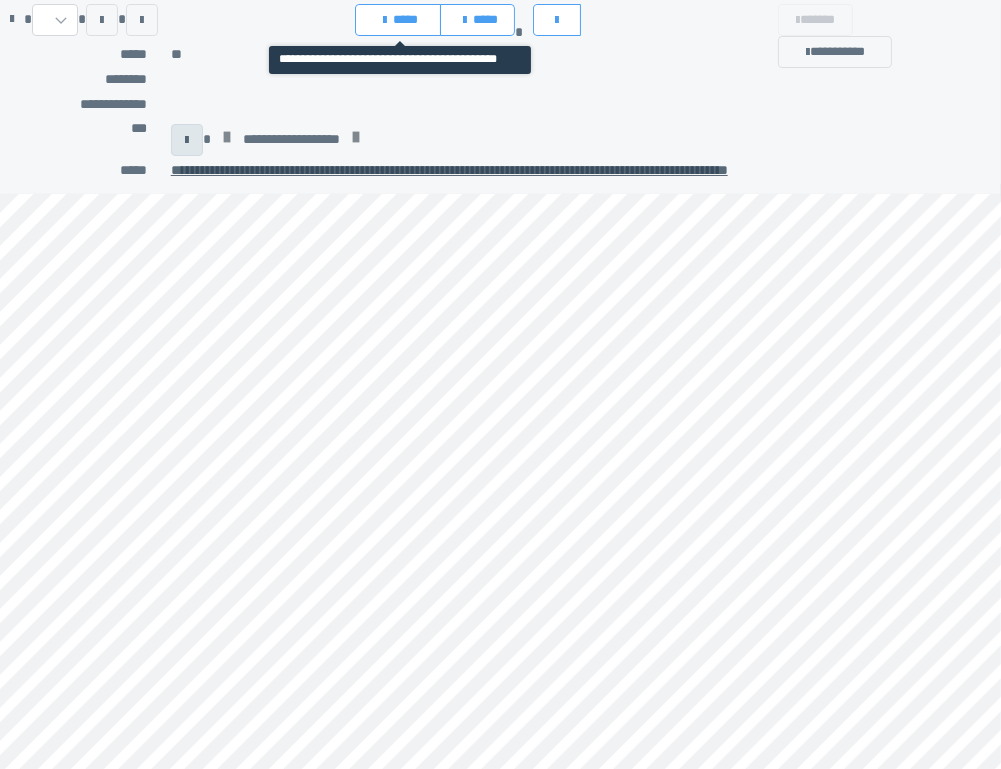 click on "****" at bounding box center [398, 20] 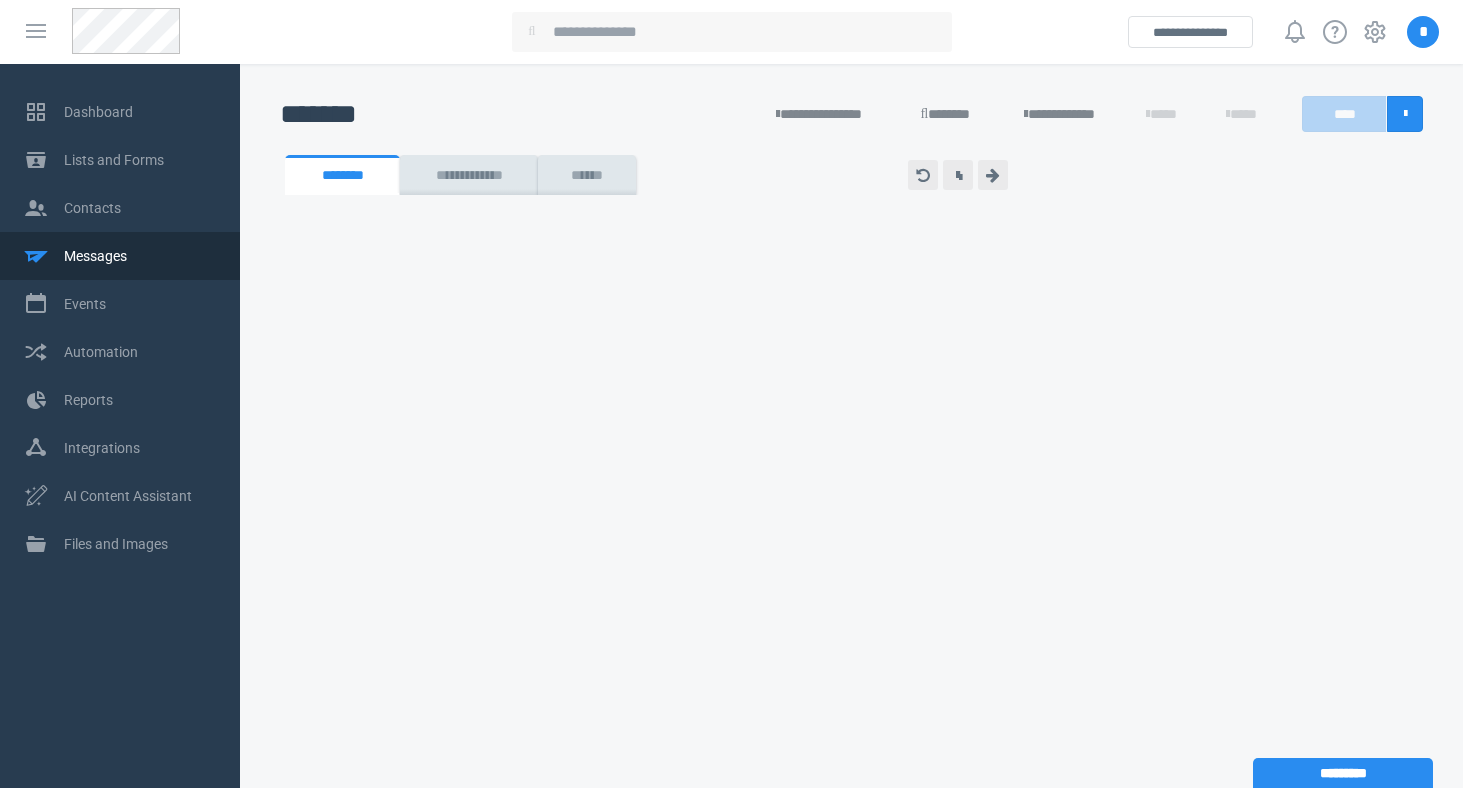 scroll, scrollTop: 0, scrollLeft: 0, axis: both 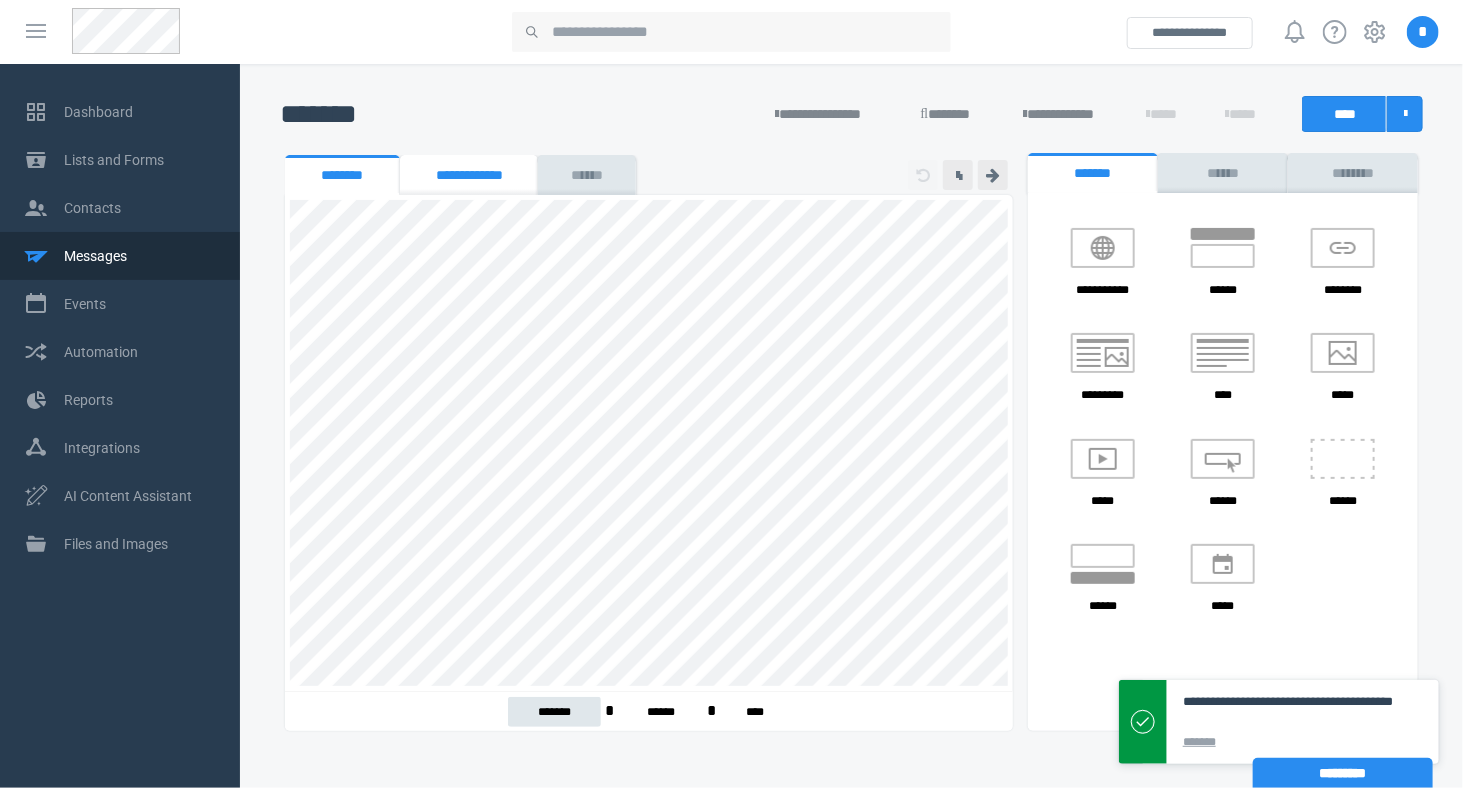 click on "**********" at bounding box center (469, 175) 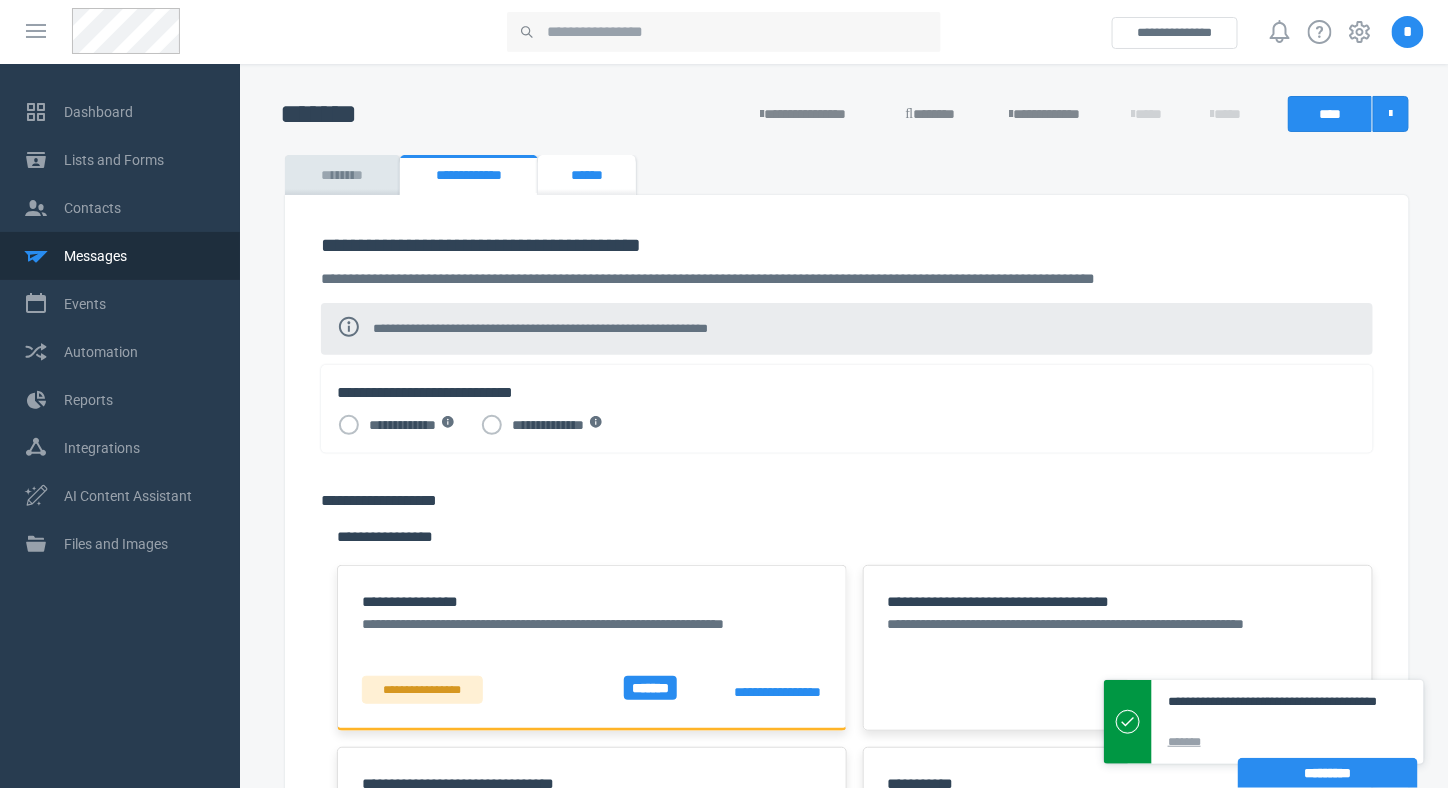 click on "******" at bounding box center (587, 175) 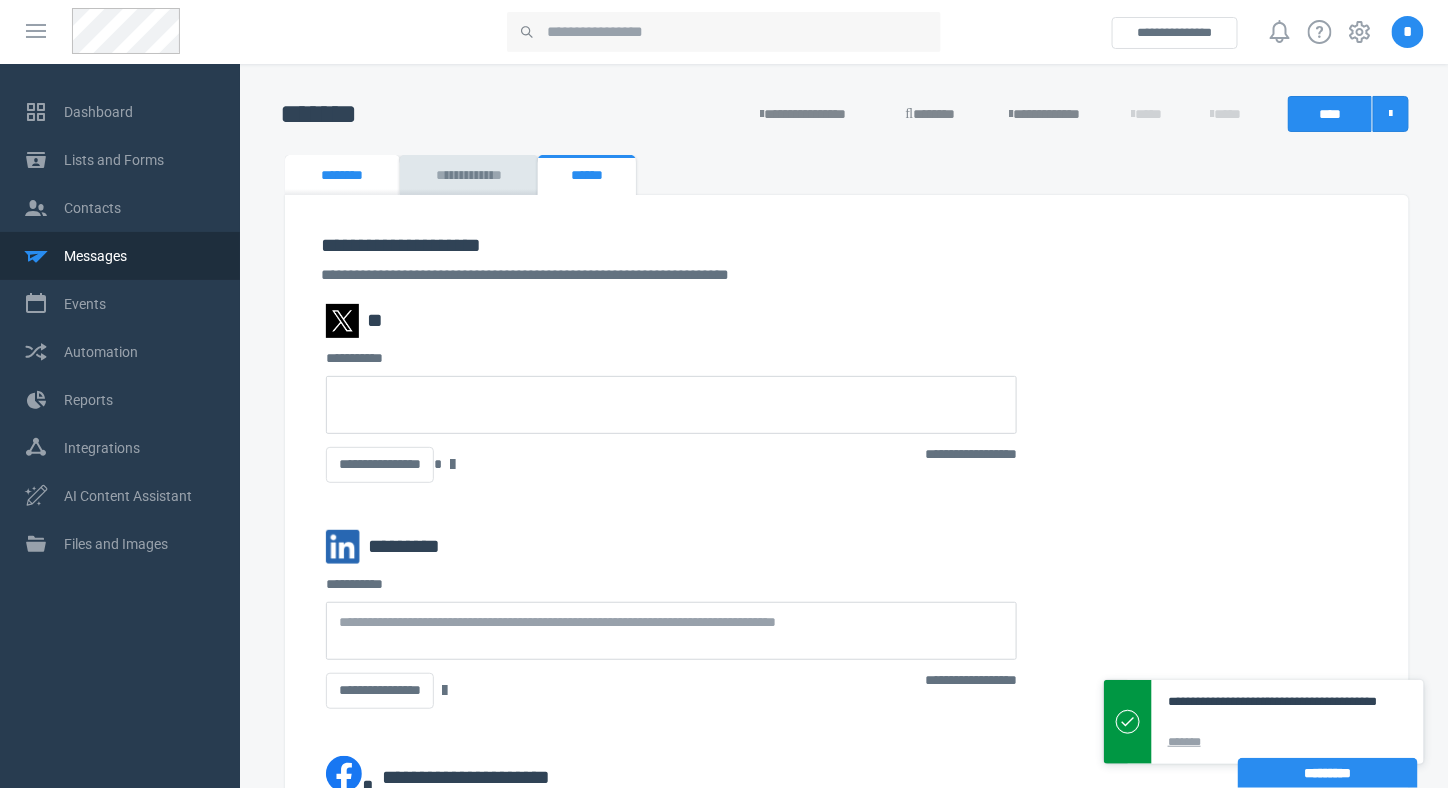 click on "********" at bounding box center [342, 175] 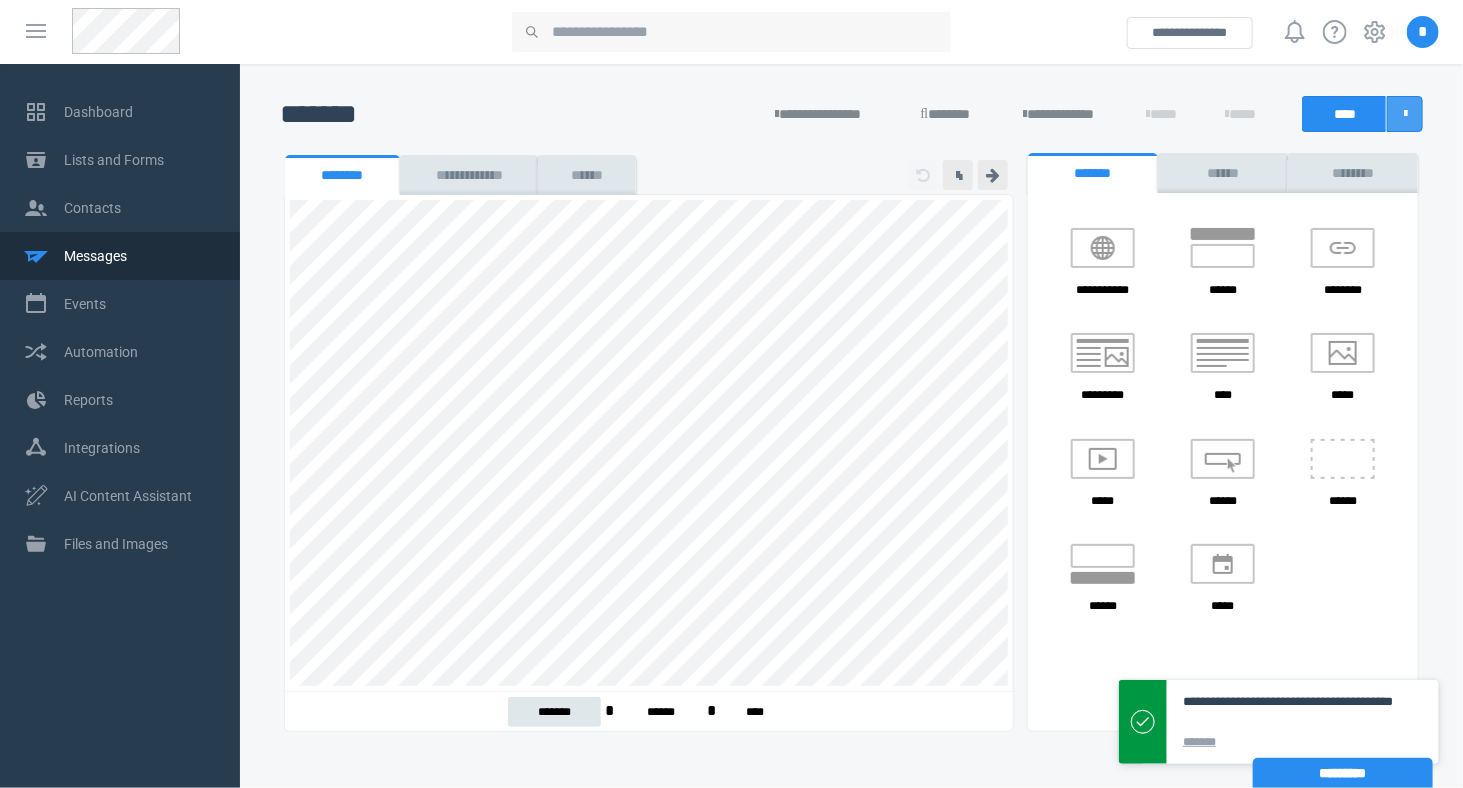 click at bounding box center [1405, 114] 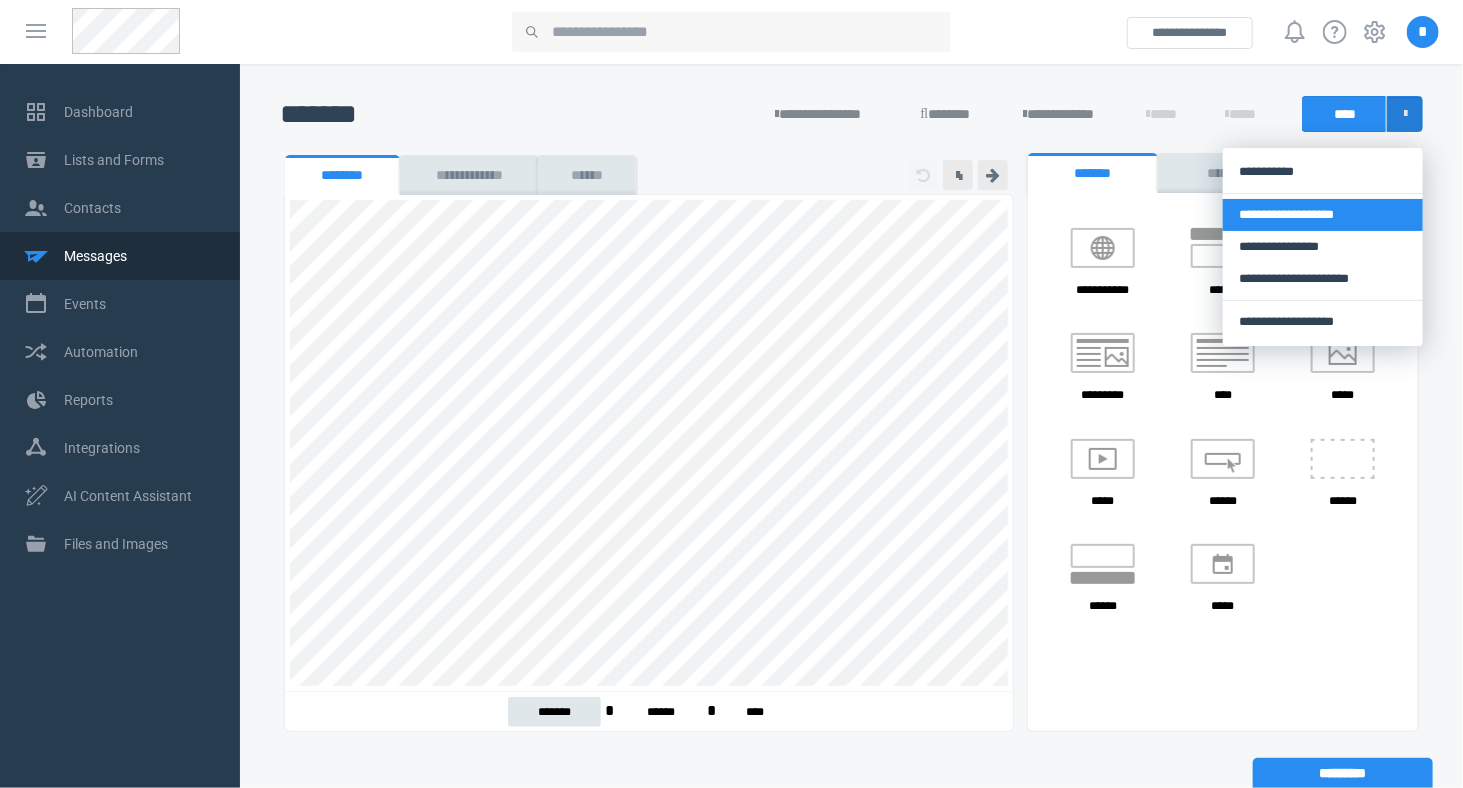 click on "**********" at bounding box center [1323, 215] 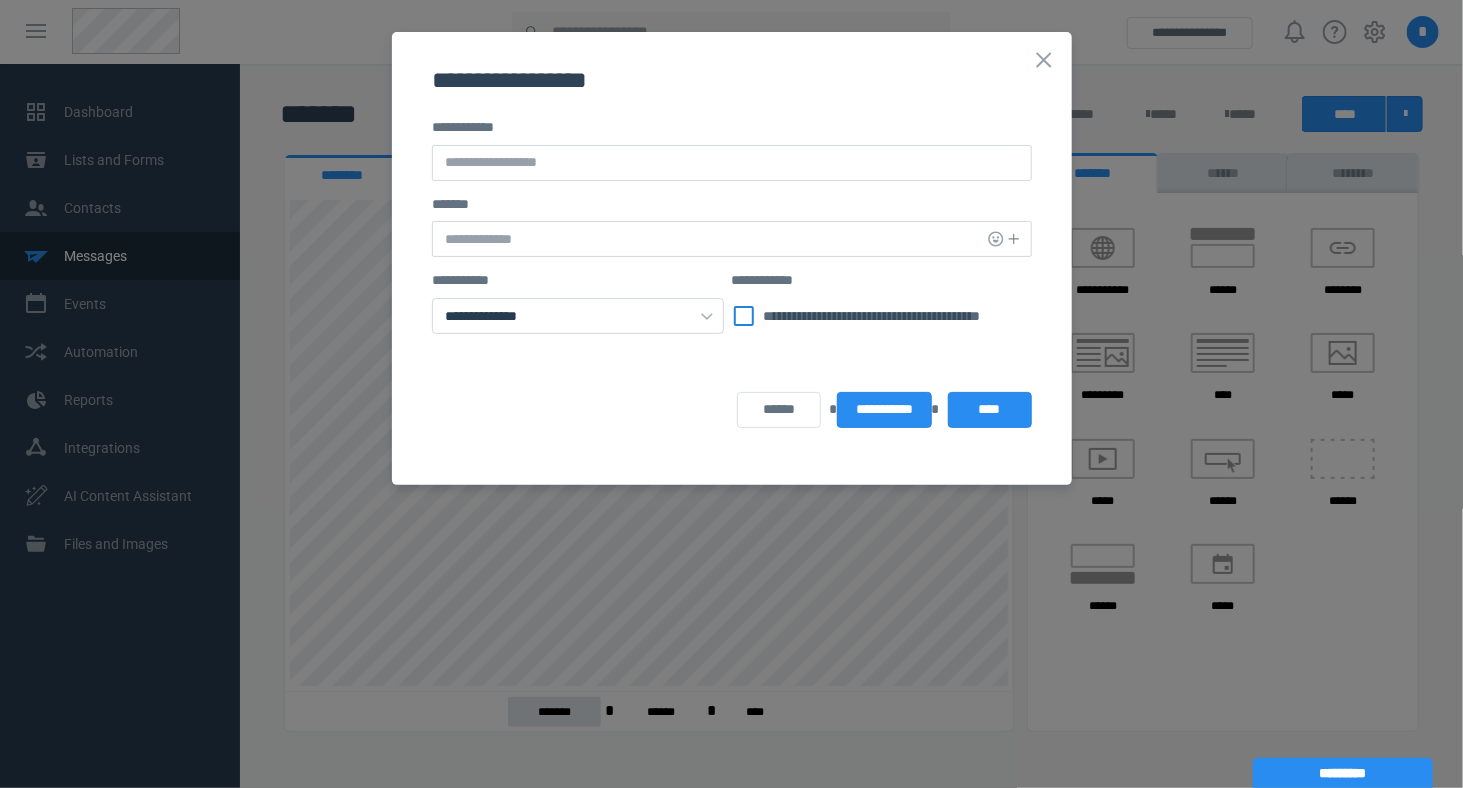 click on "**********" at bounding box center [877, 328] 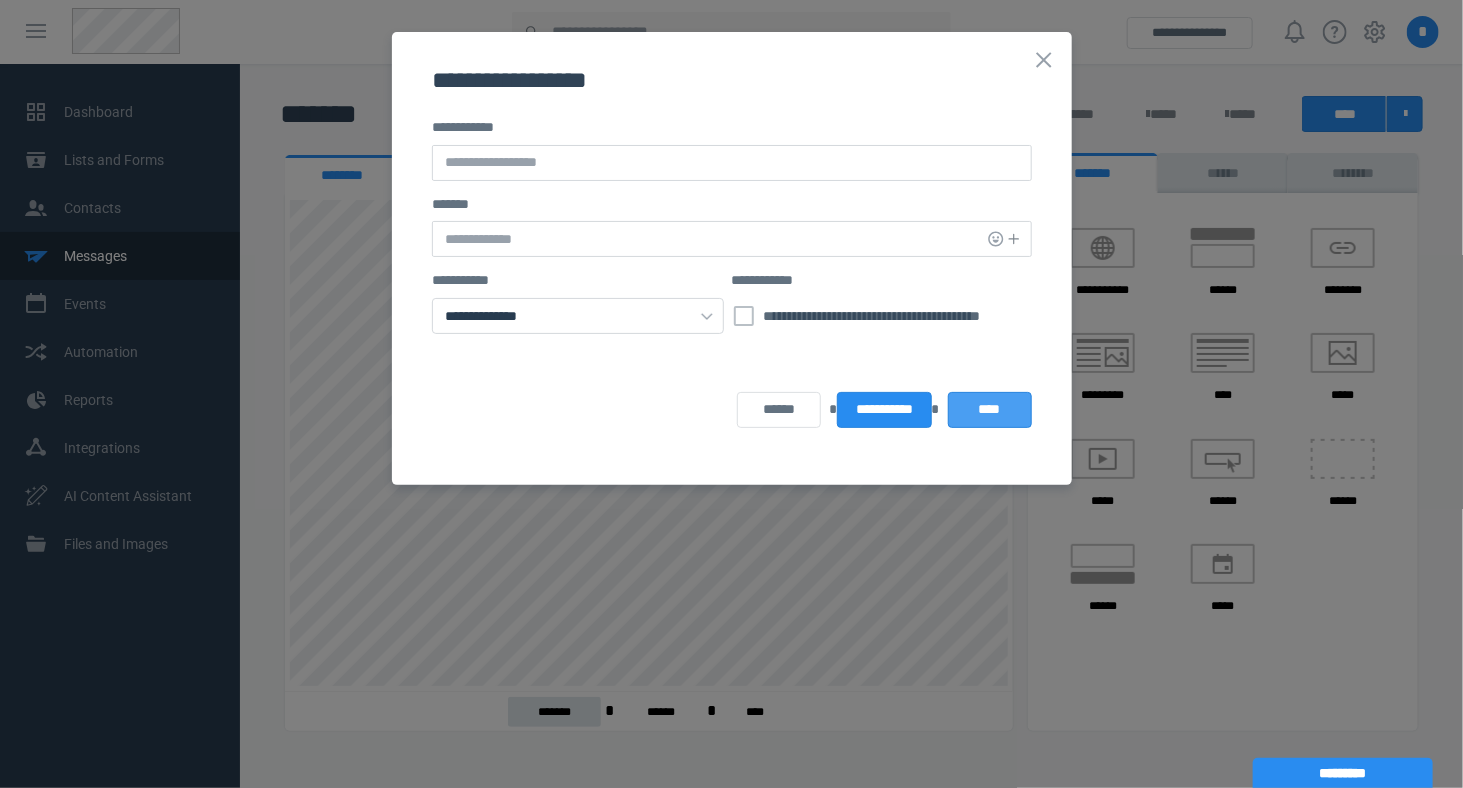 click on "****" at bounding box center (990, 410) 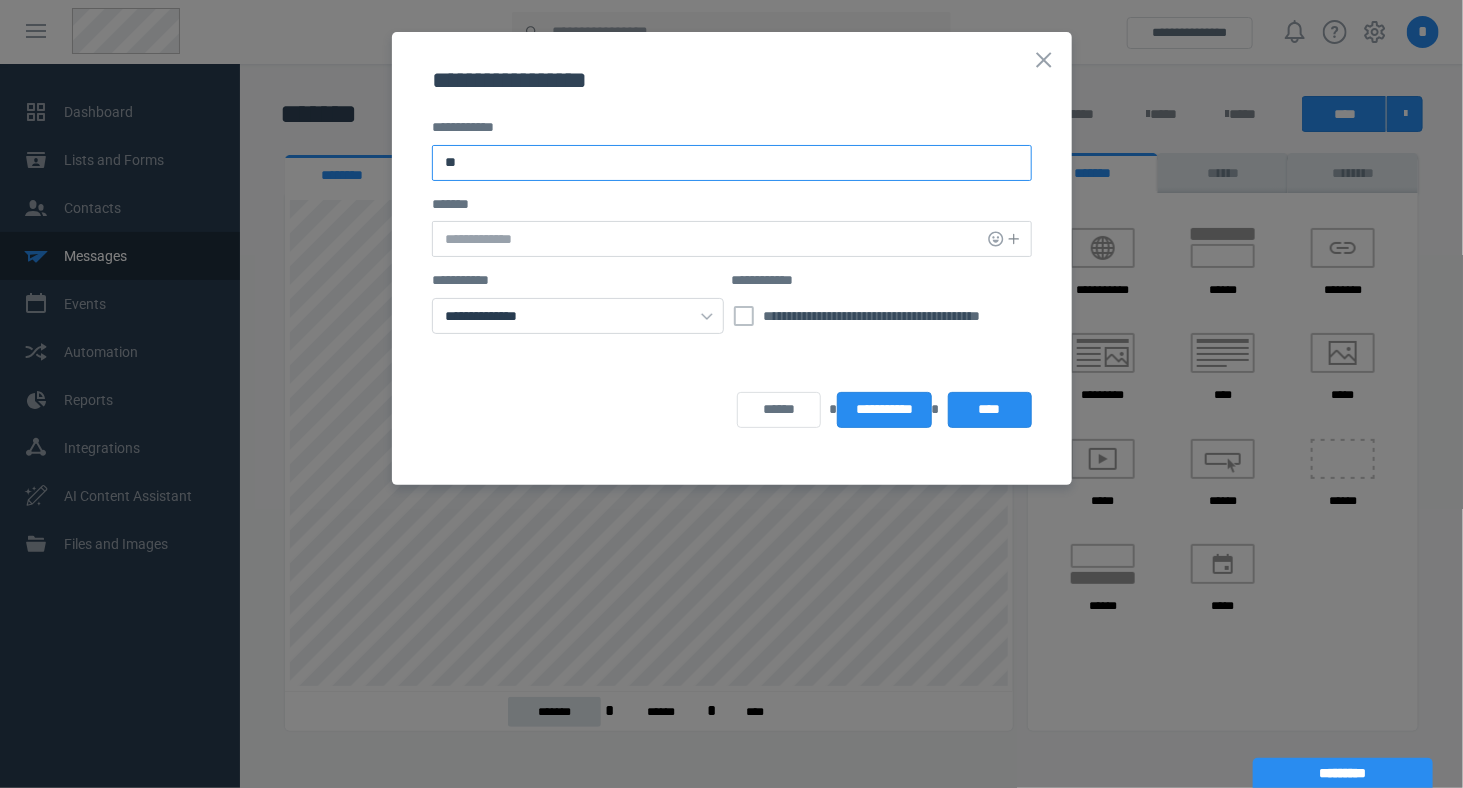 type on "**" 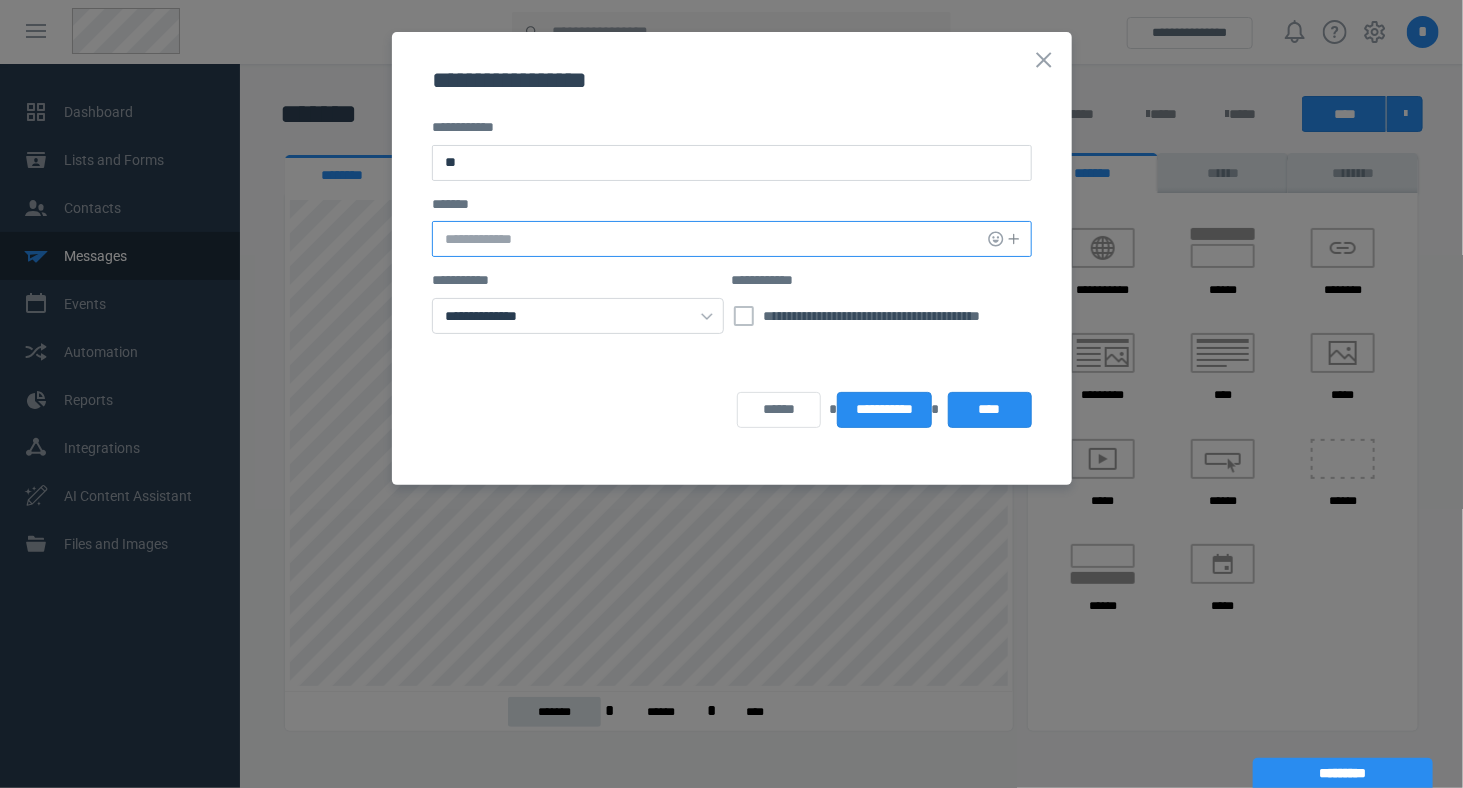 click at bounding box center [732, 239] 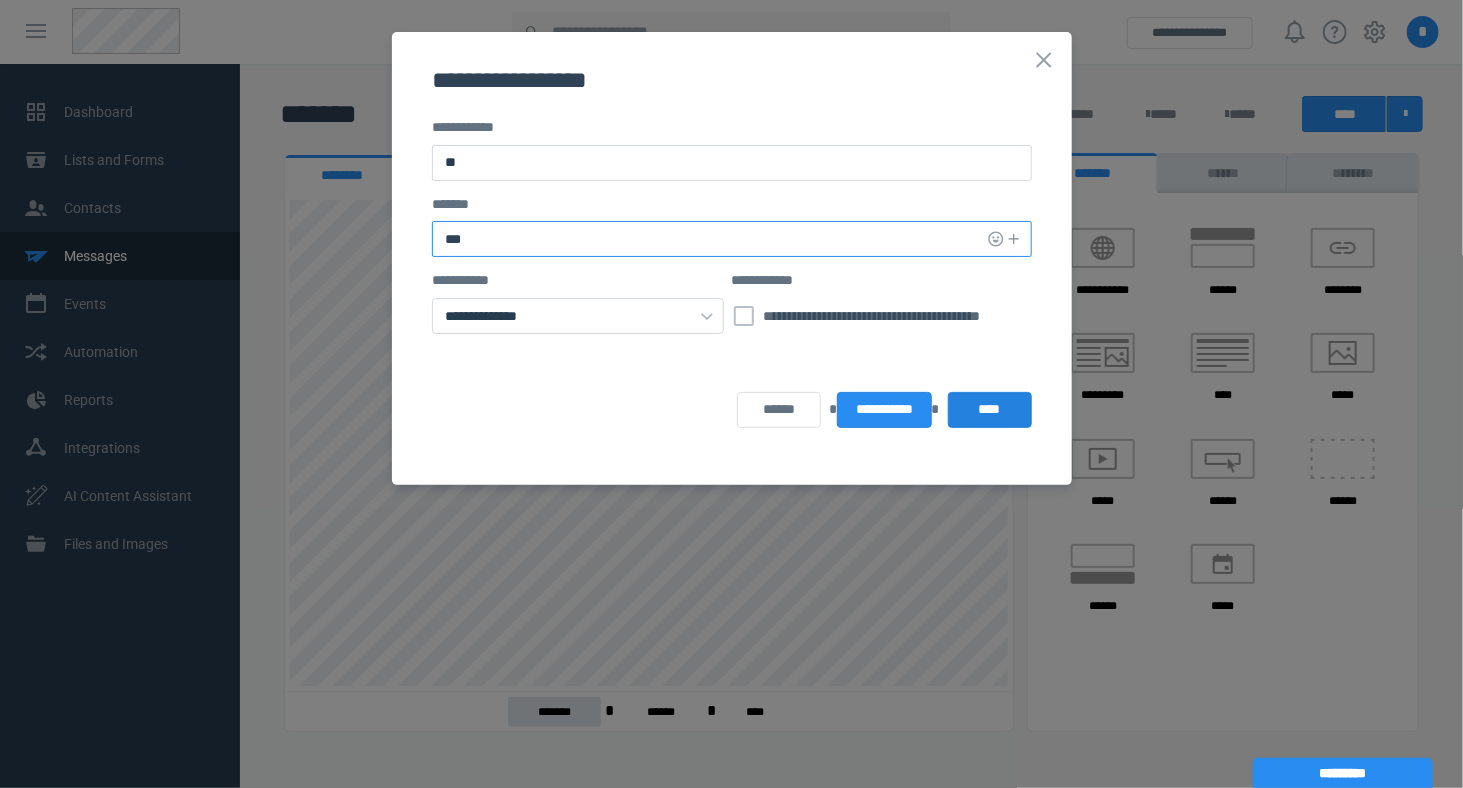type on "***" 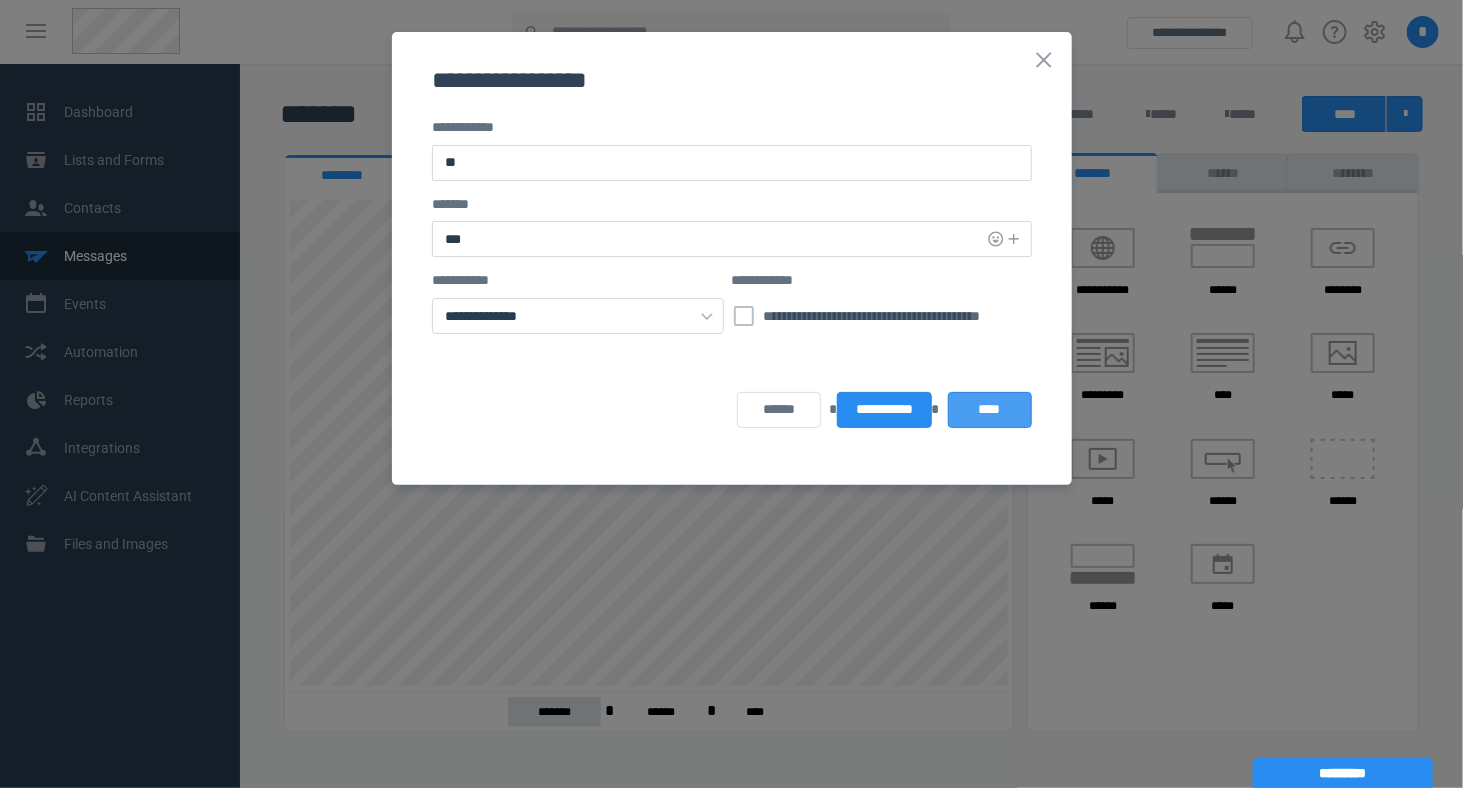 click on "****" at bounding box center (990, 410) 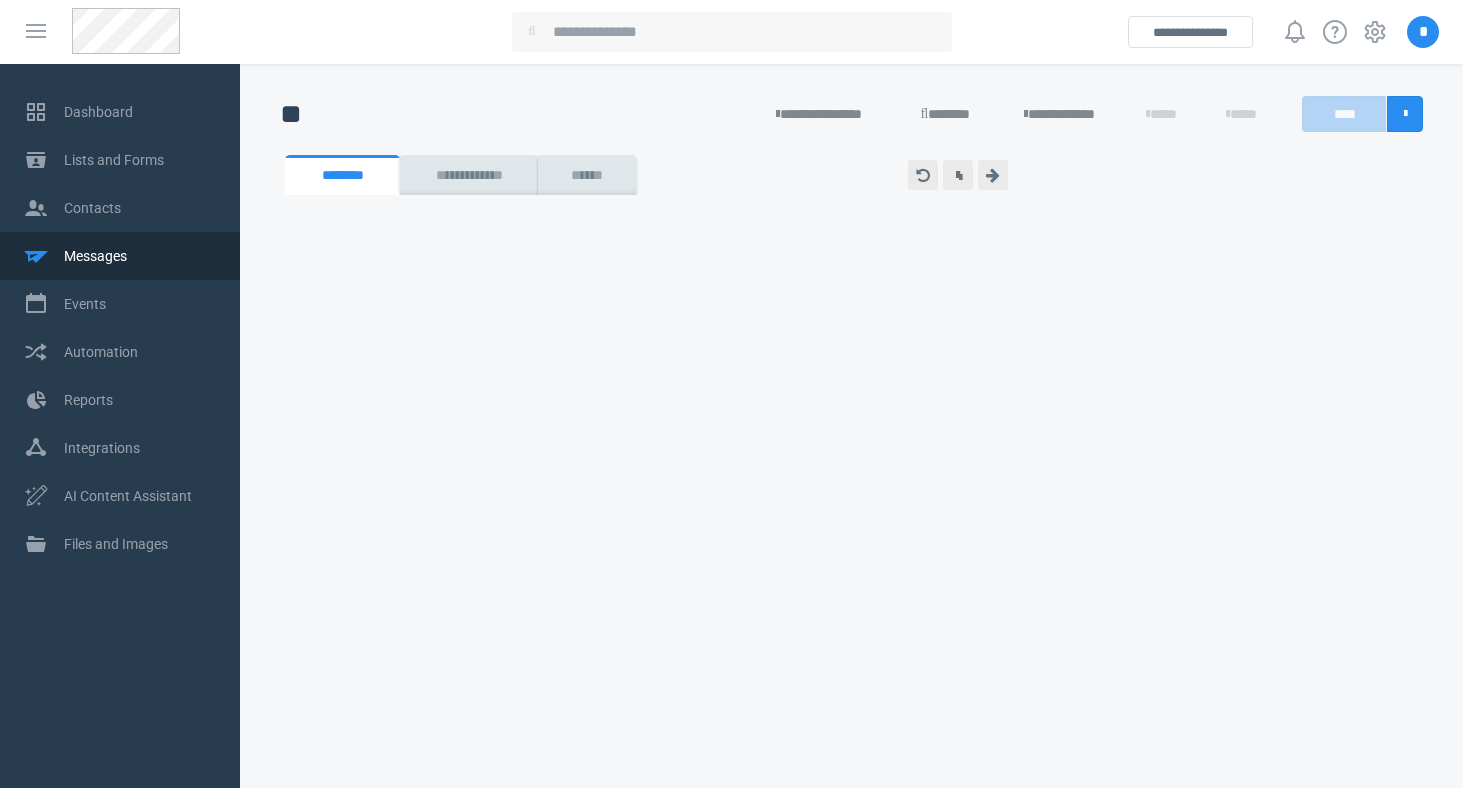 scroll, scrollTop: 0, scrollLeft: 0, axis: both 